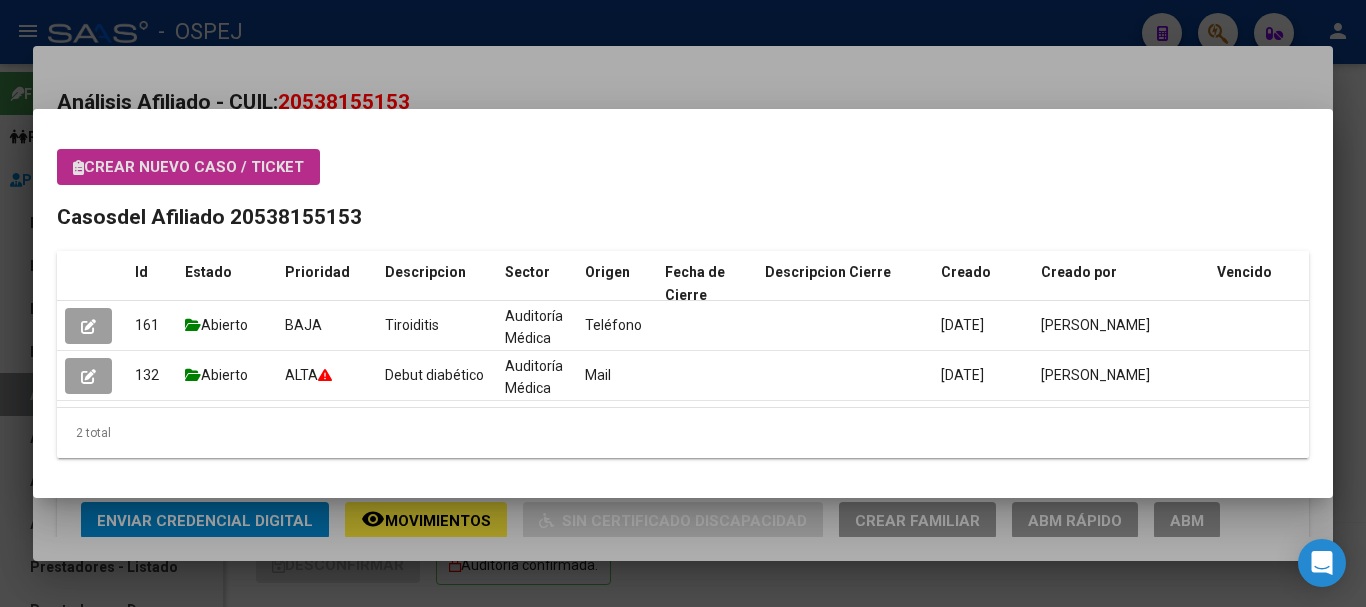 scroll, scrollTop: 0, scrollLeft: 0, axis: both 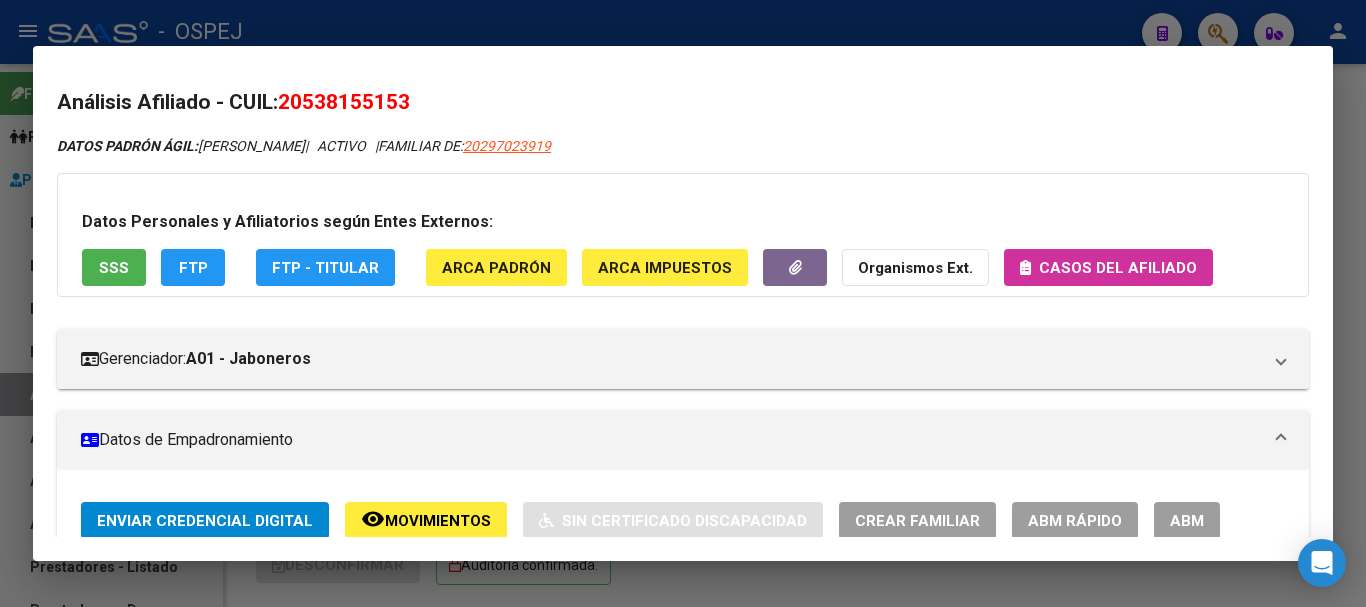 click at bounding box center [683, 303] 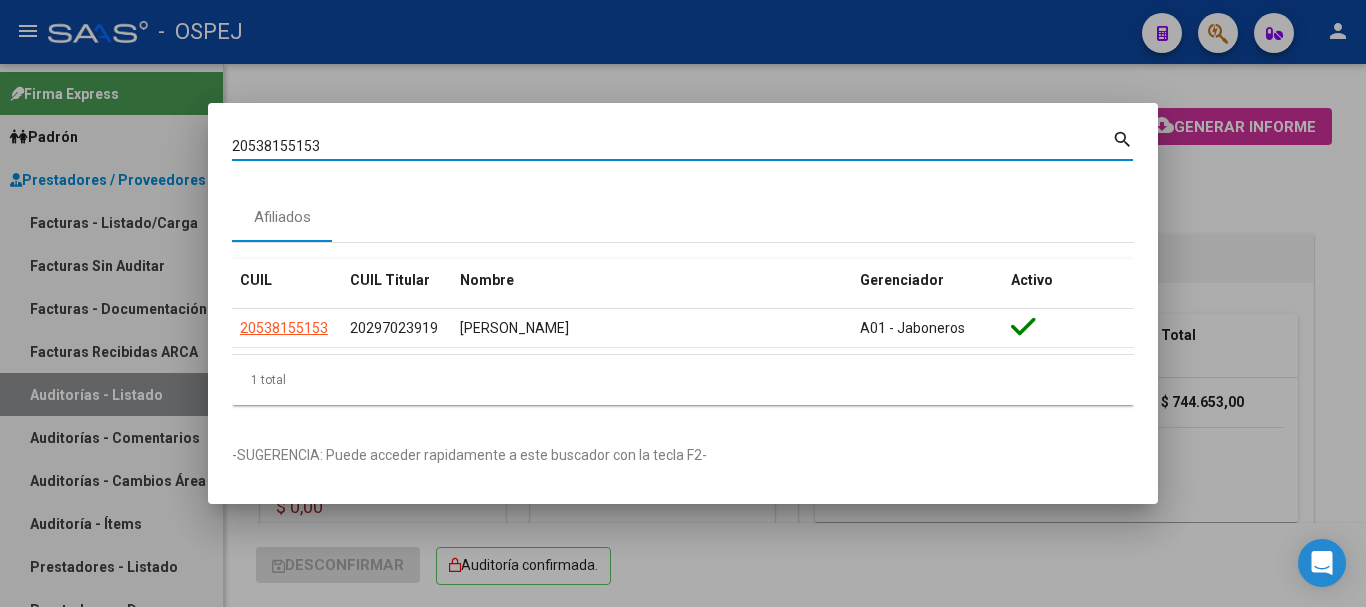 click on "20538155153" at bounding box center (672, 146) 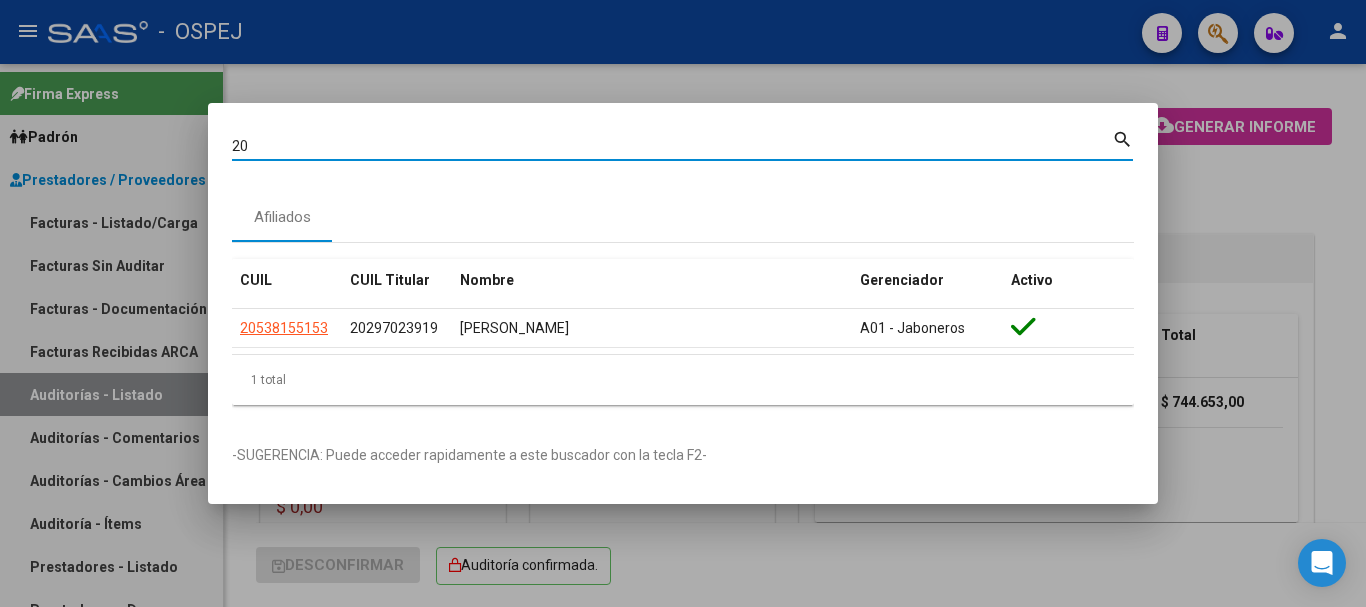 type on "2" 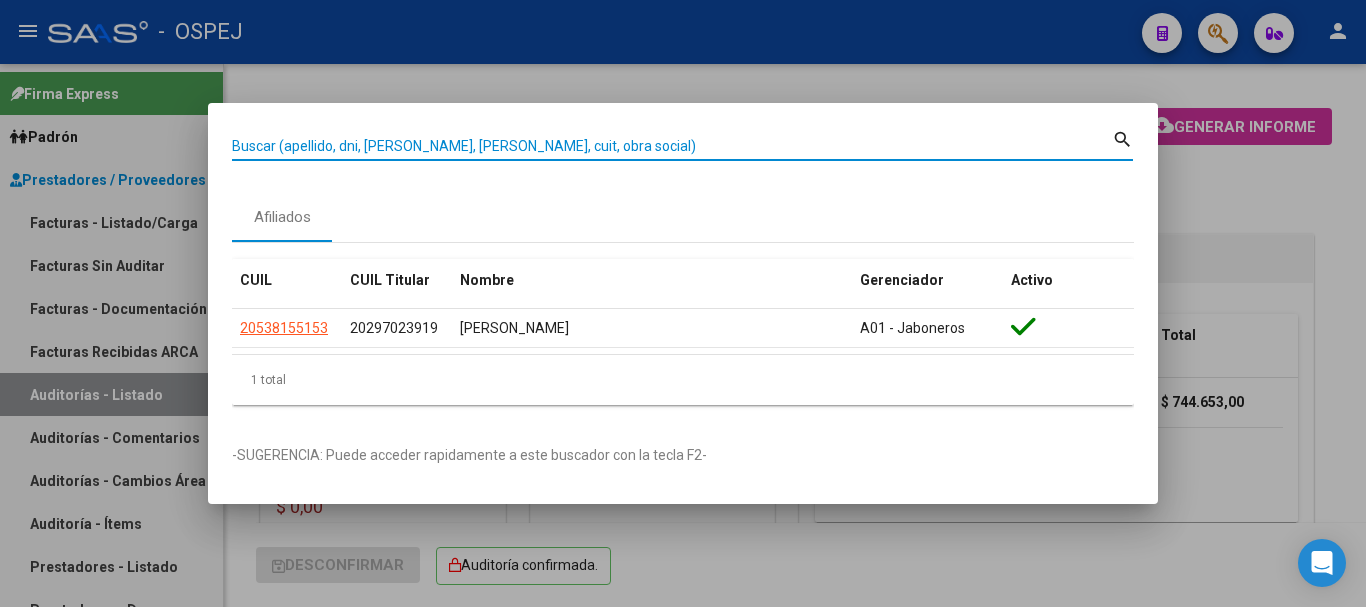 paste on "27 48583734" 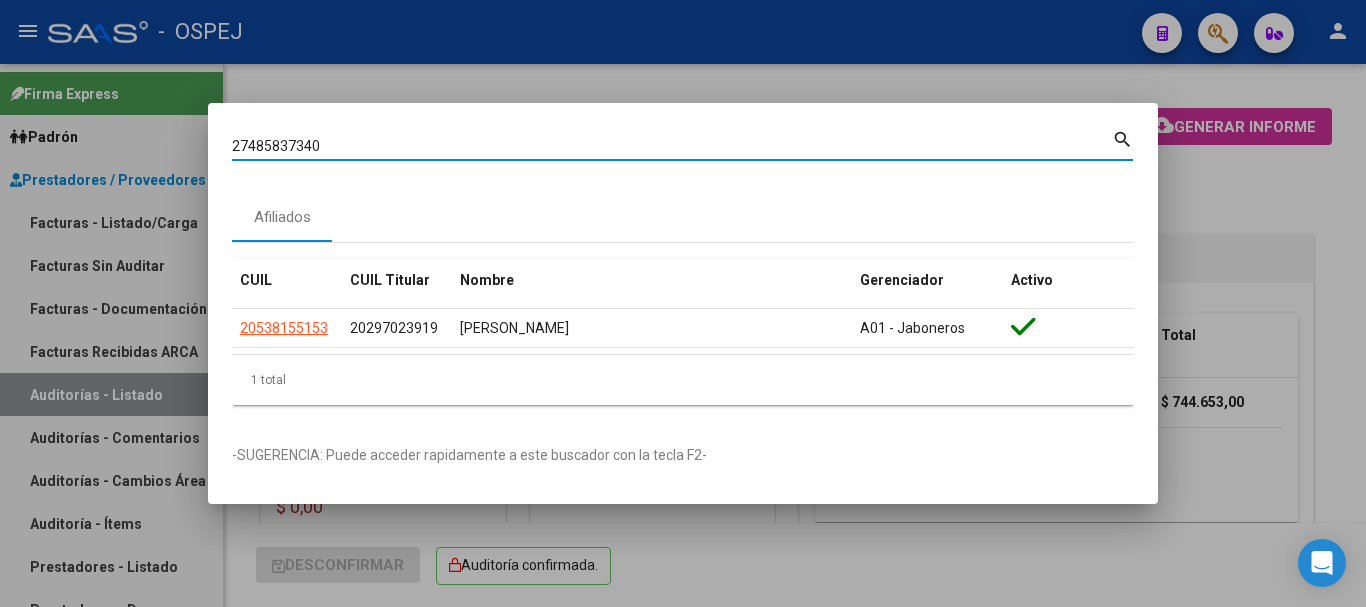 type on "27485837340" 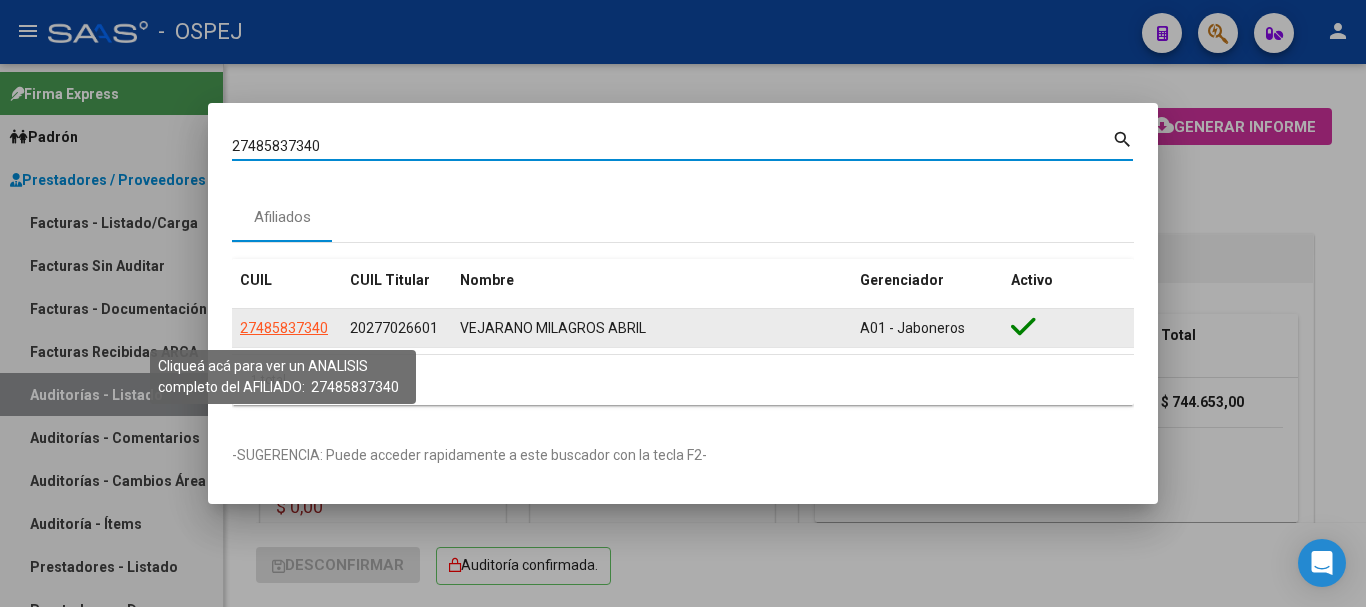 click on "27485837340" 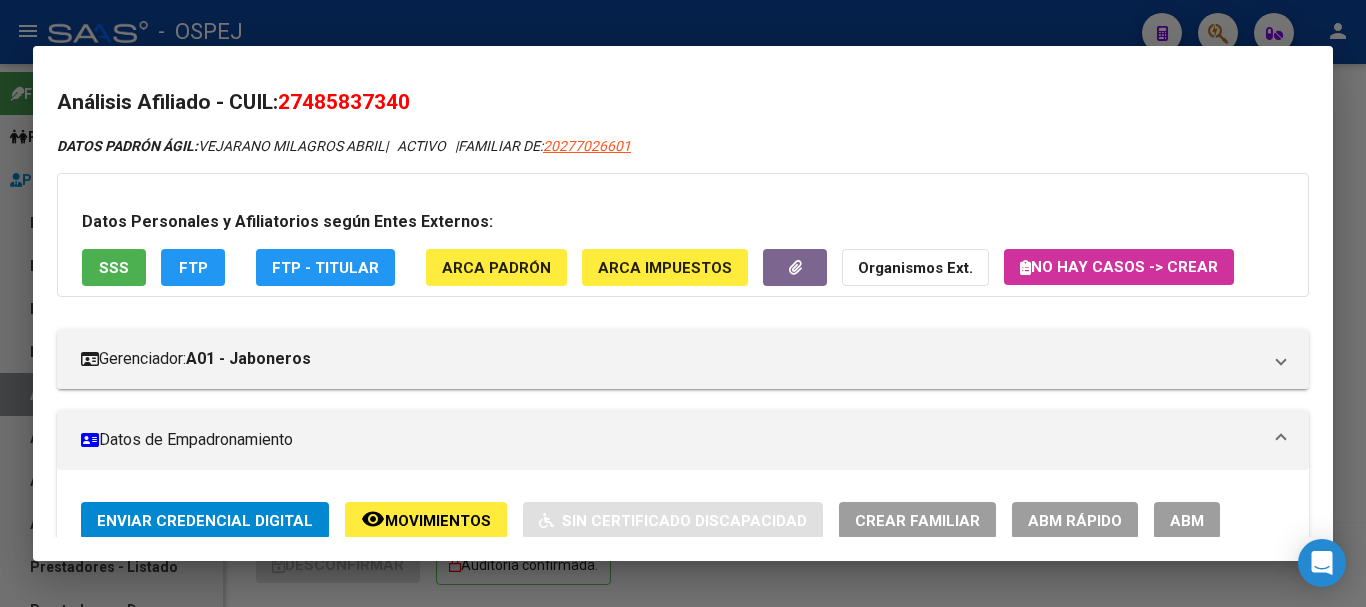 drag, startPoint x: 1095, startPoint y: 271, endPoint x: 1081, endPoint y: 393, distance: 122.80065 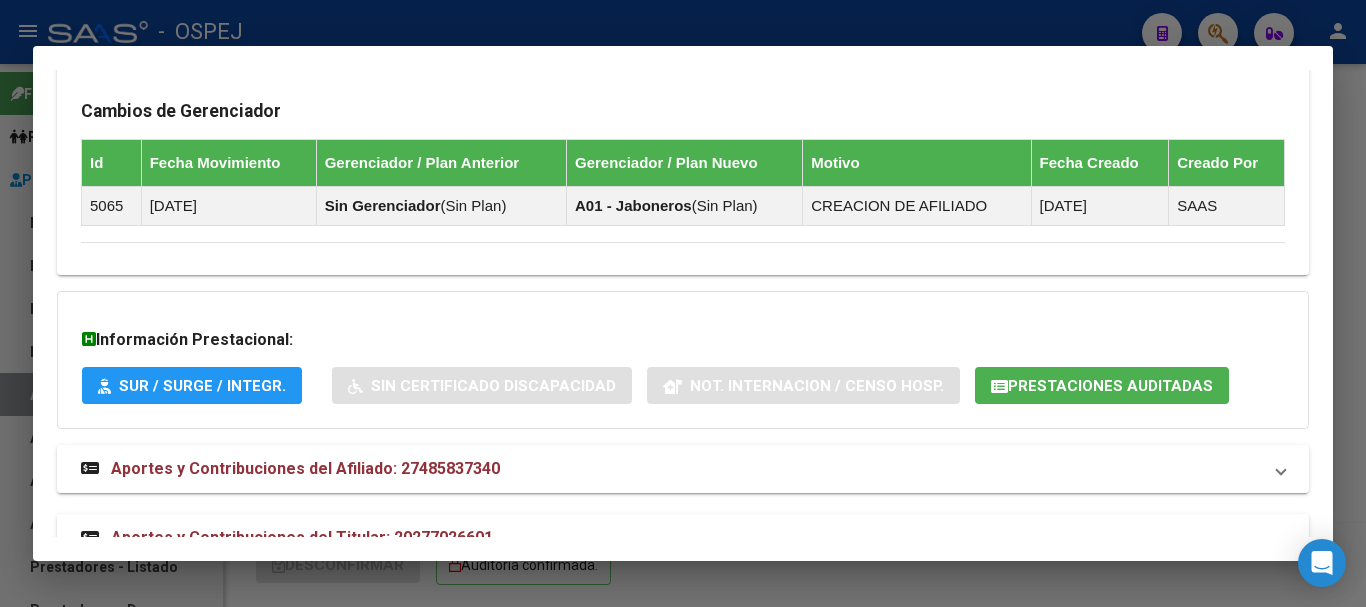 scroll, scrollTop: 1452, scrollLeft: 0, axis: vertical 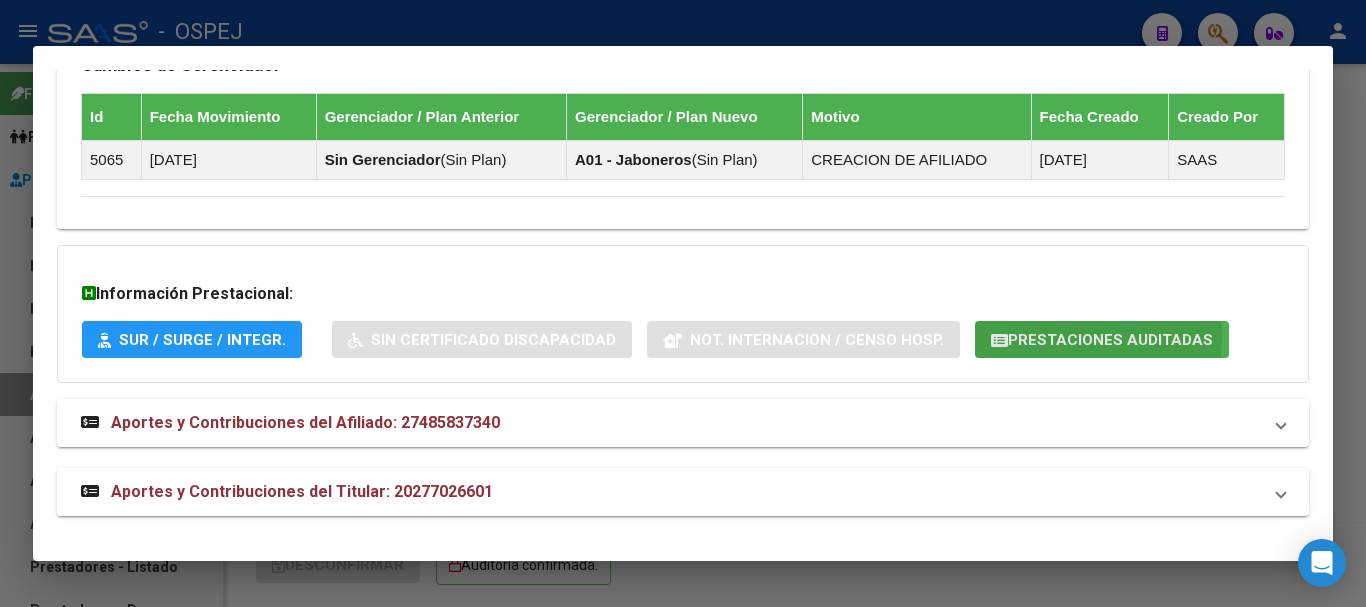 click on "Prestaciones Auditadas" 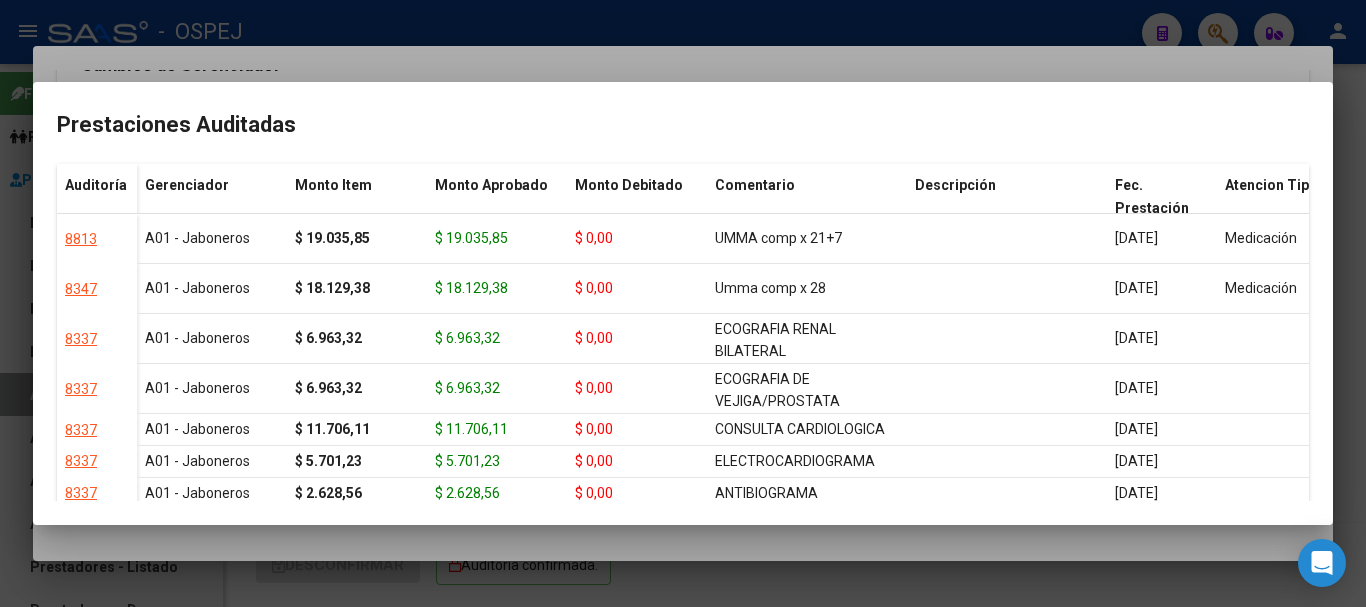click at bounding box center [683, 303] 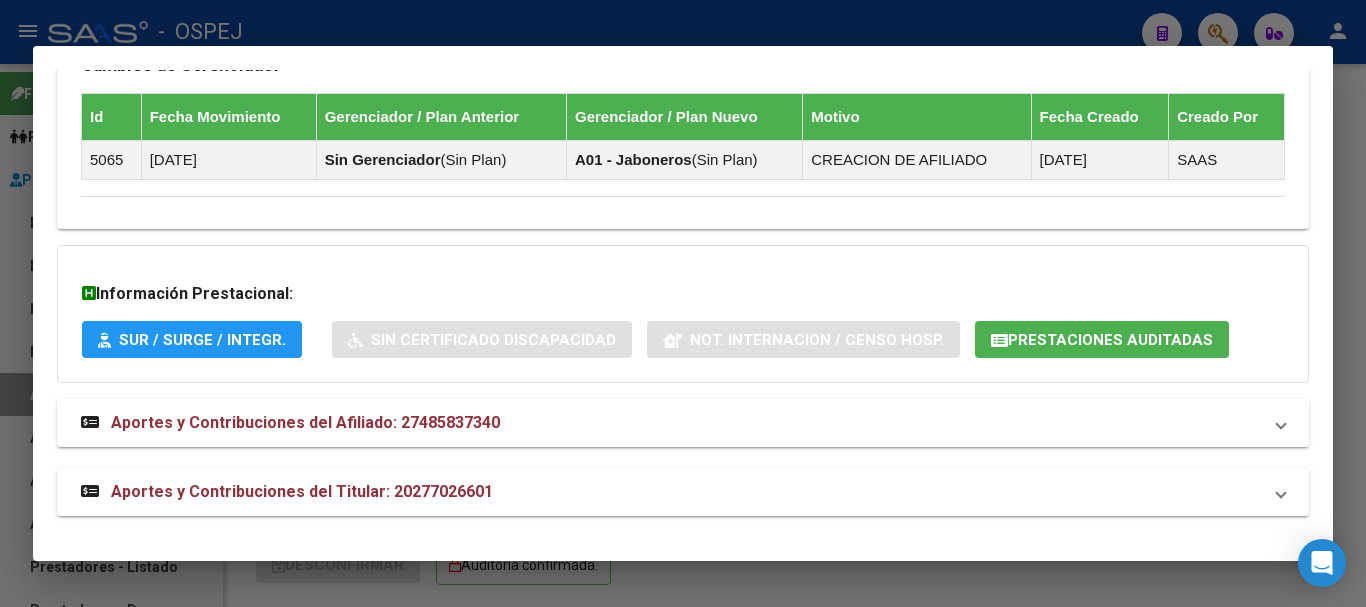 click at bounding box center [683, 303] 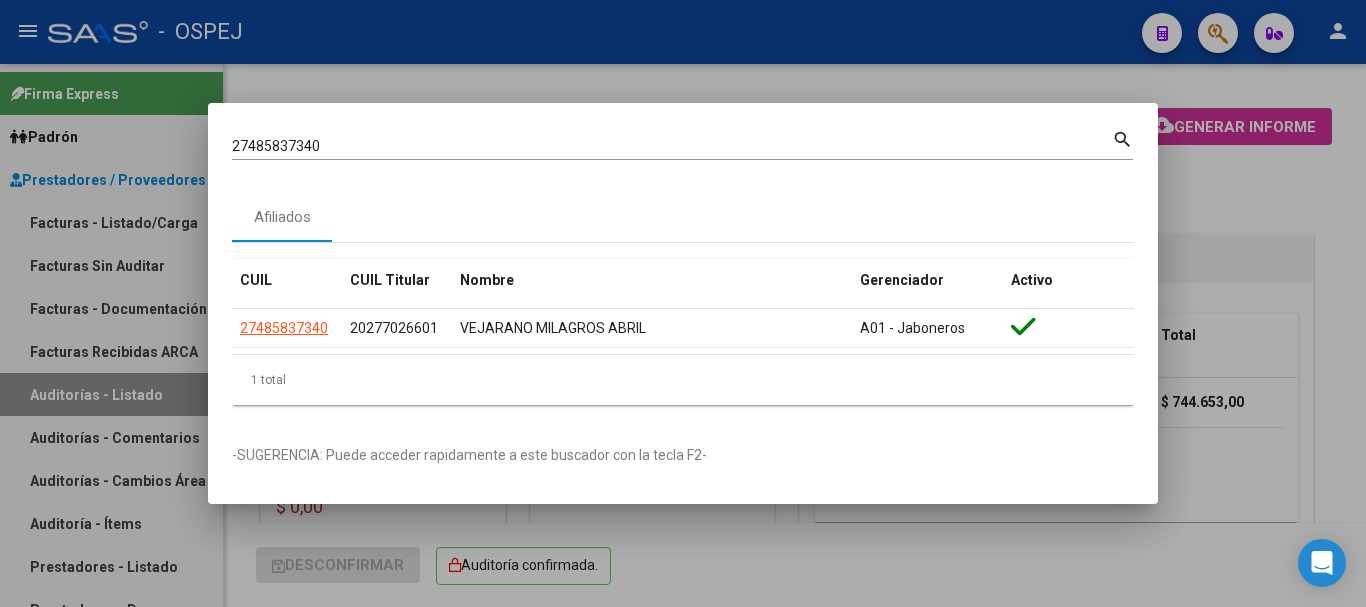 click on "27485837340" at bounding box center [672, 146] 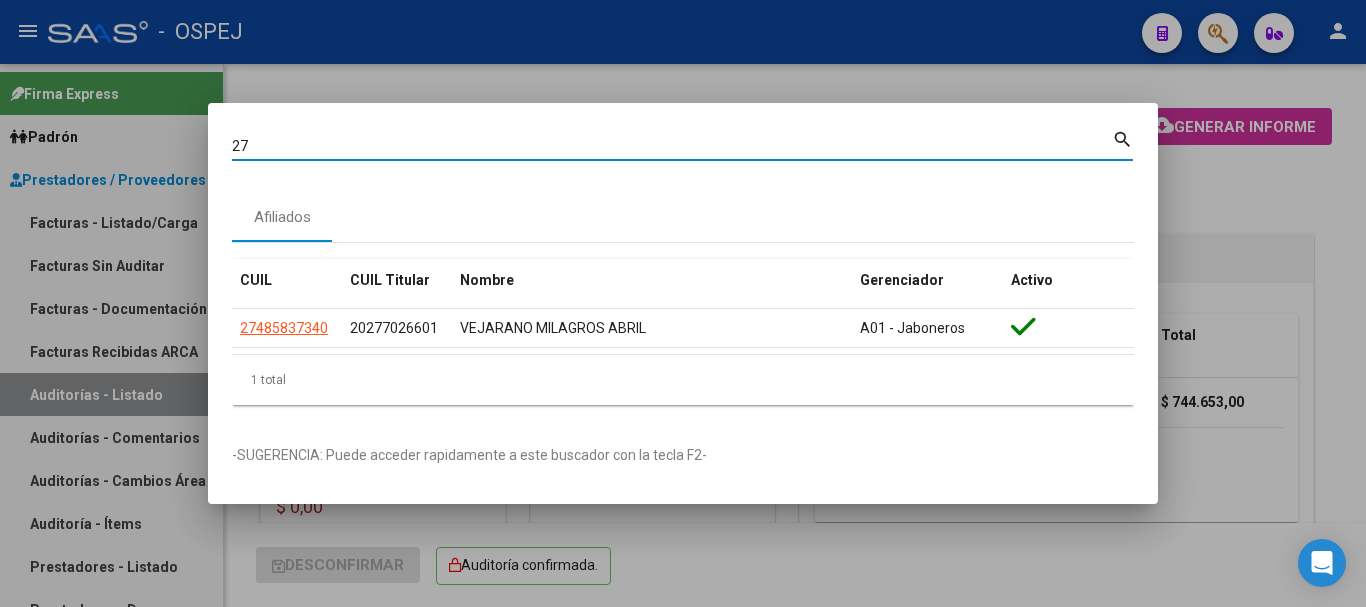 type on "2" 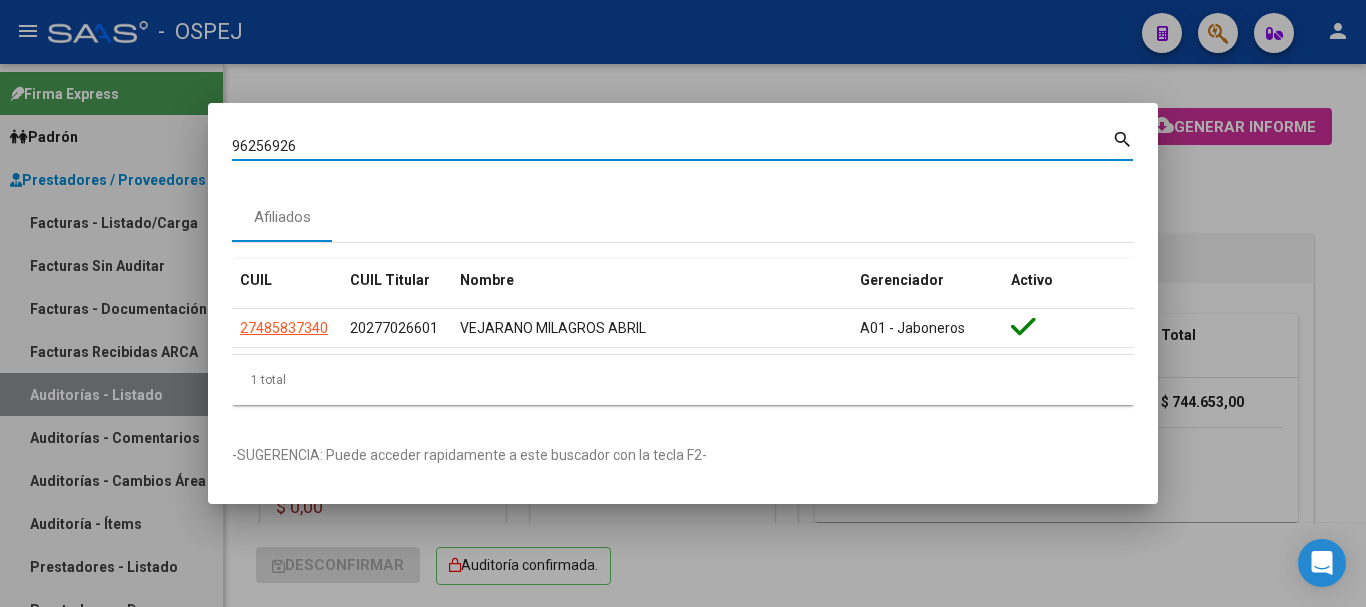 type on "96256926" 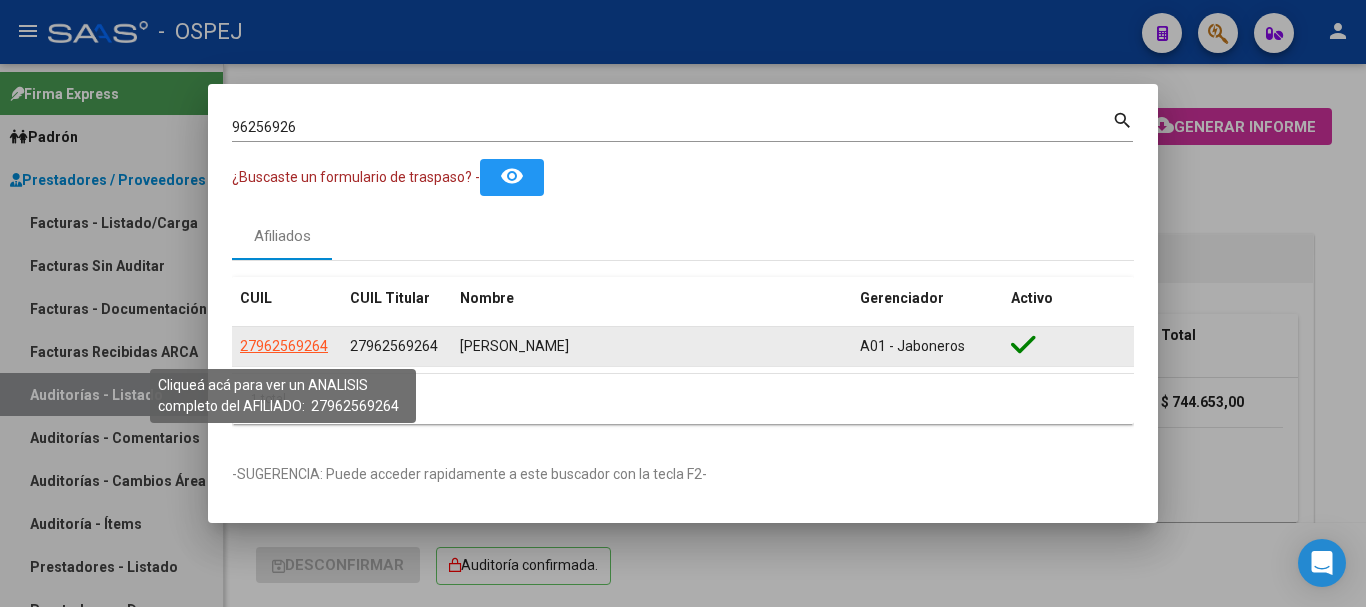 click on "27962569264" 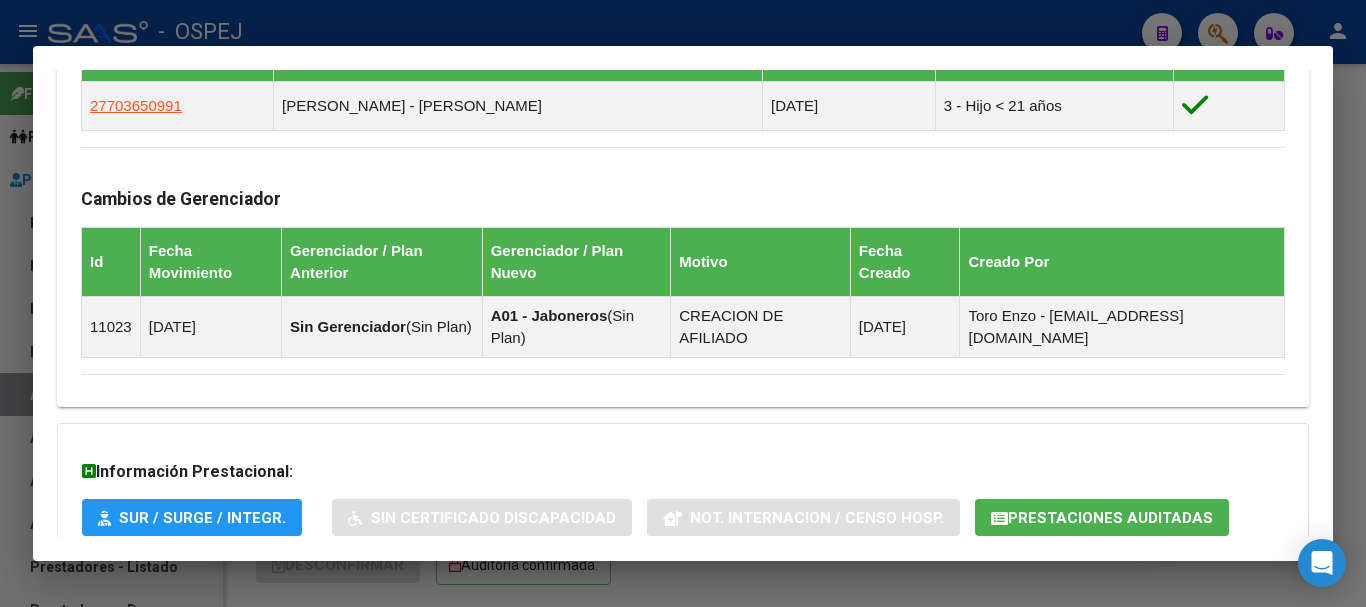 scroll, scrollTop: 1100, scrollLeft: 0, axis: vertical 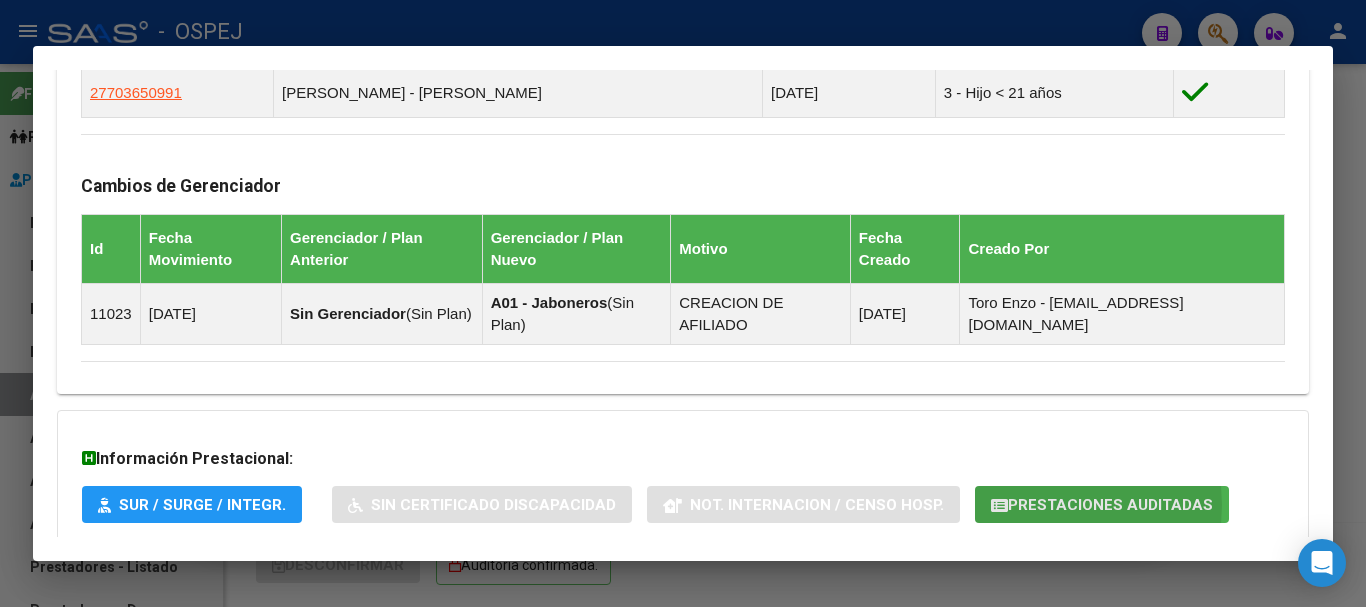 click on "Prestaciones Auditadas" 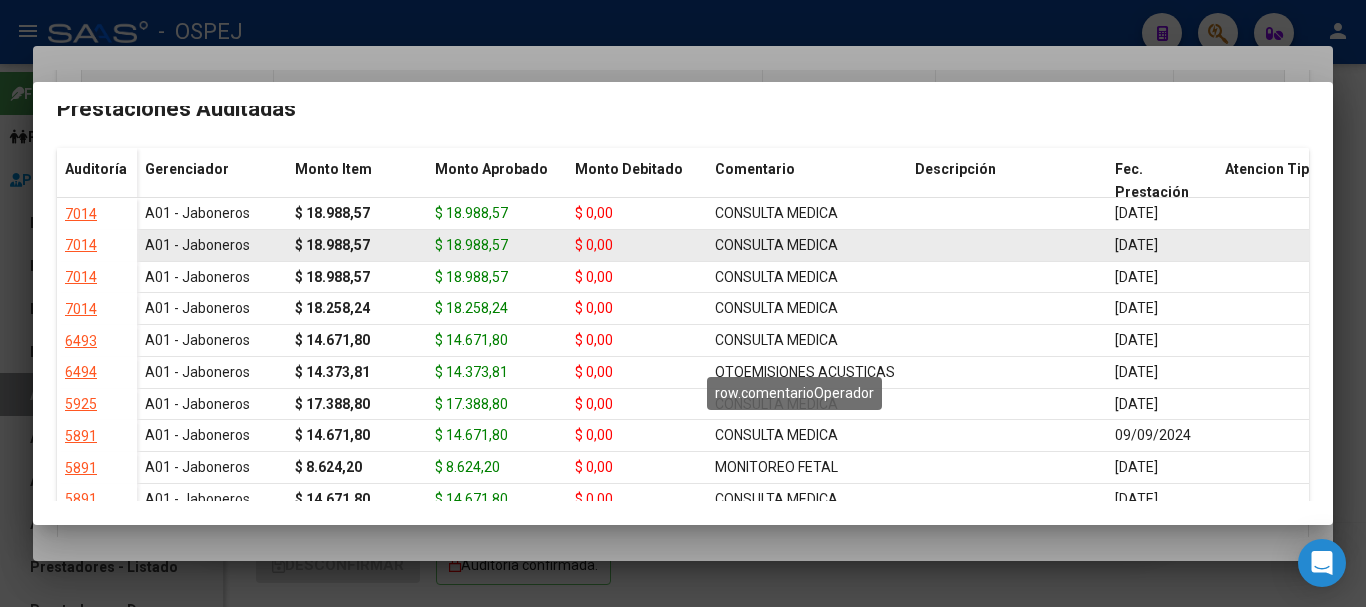 scroll, scrollTop: 0, scrollLeft: 0, axis: both 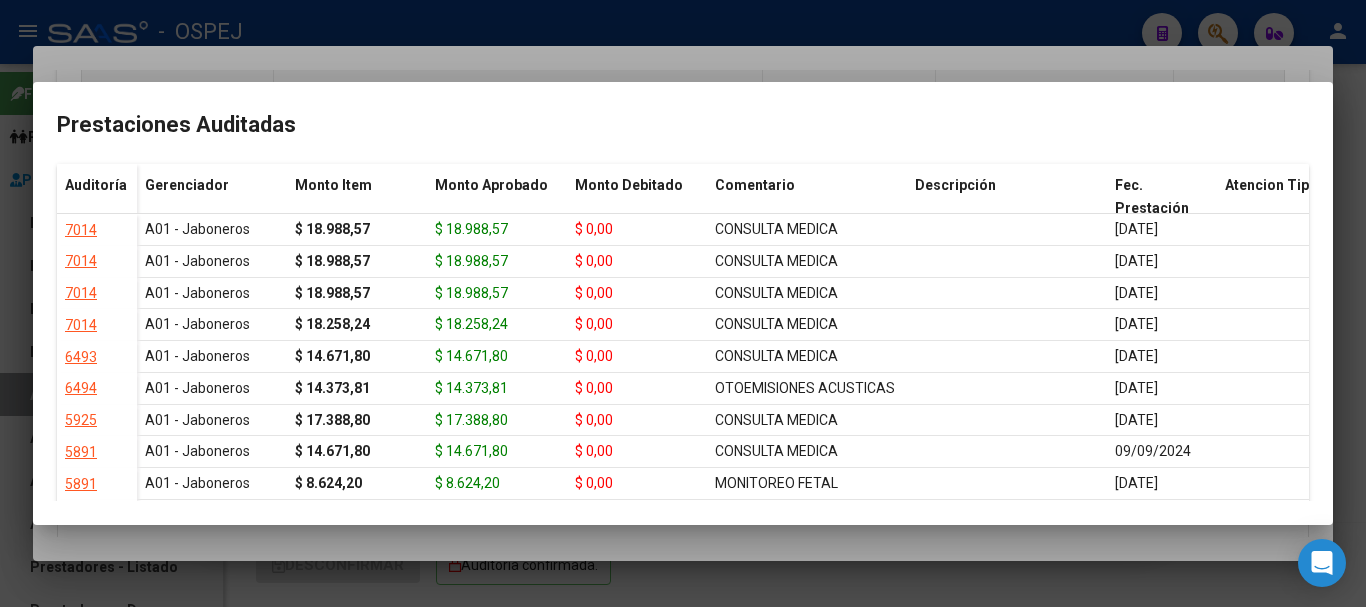 click at bounding box center [683, 303] 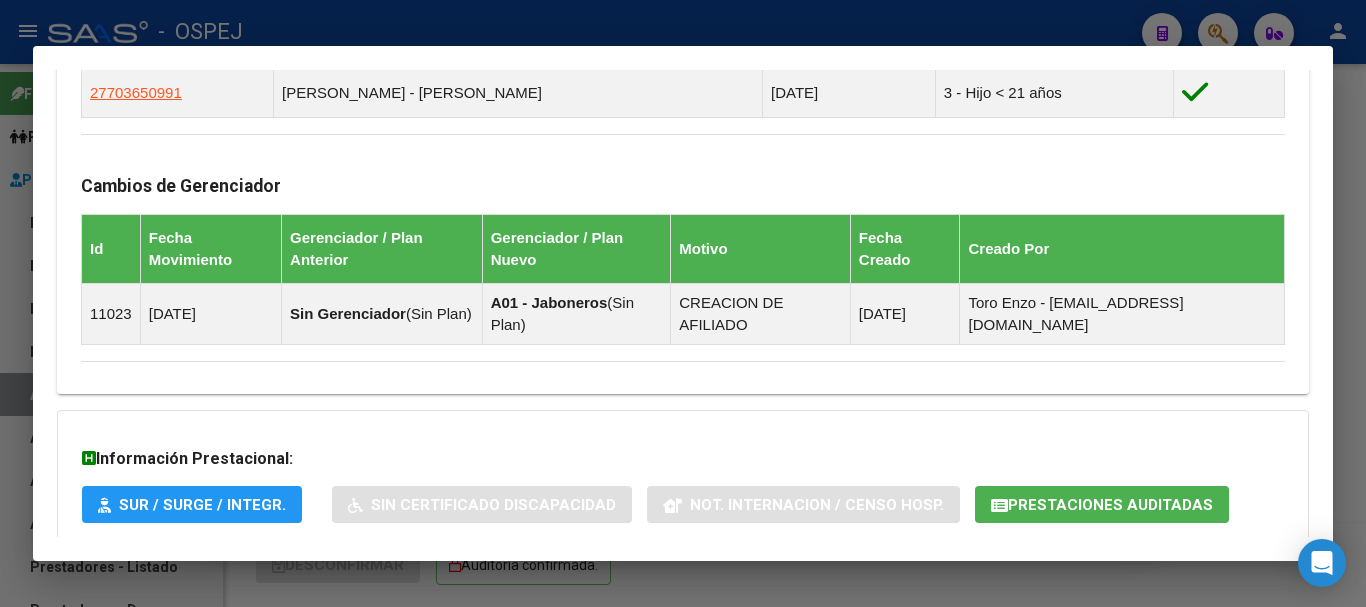 click at bounding box center [683, 303] 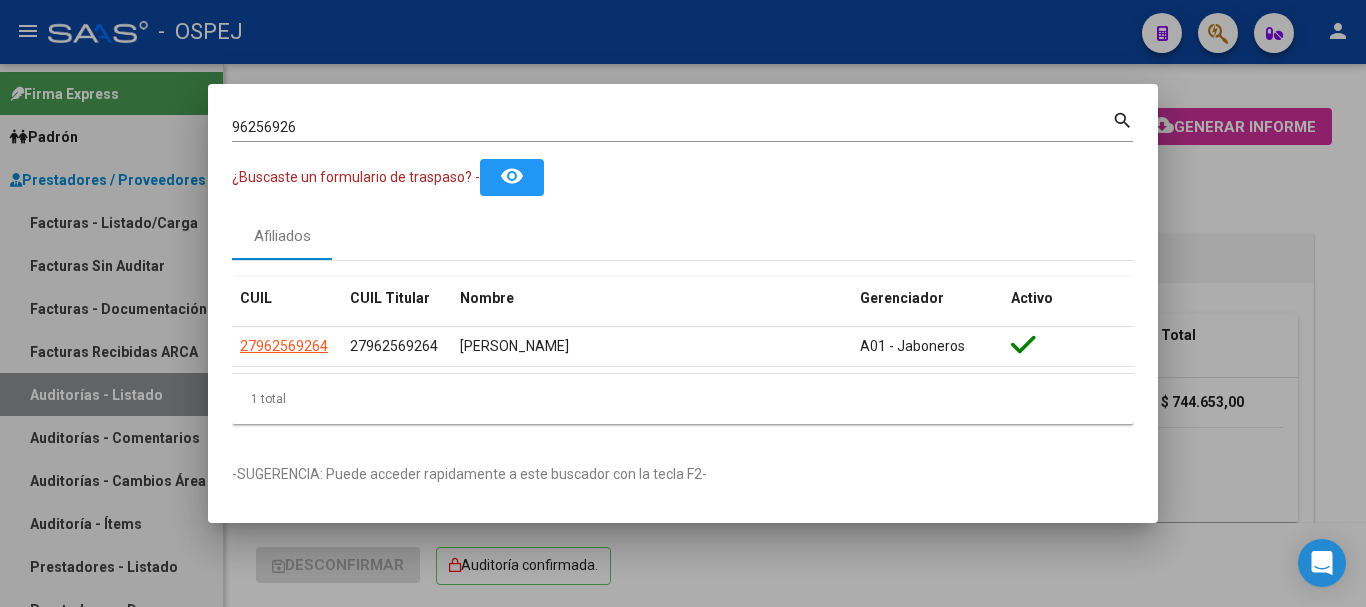 click on "96256926" at bounding box center [672, 127] 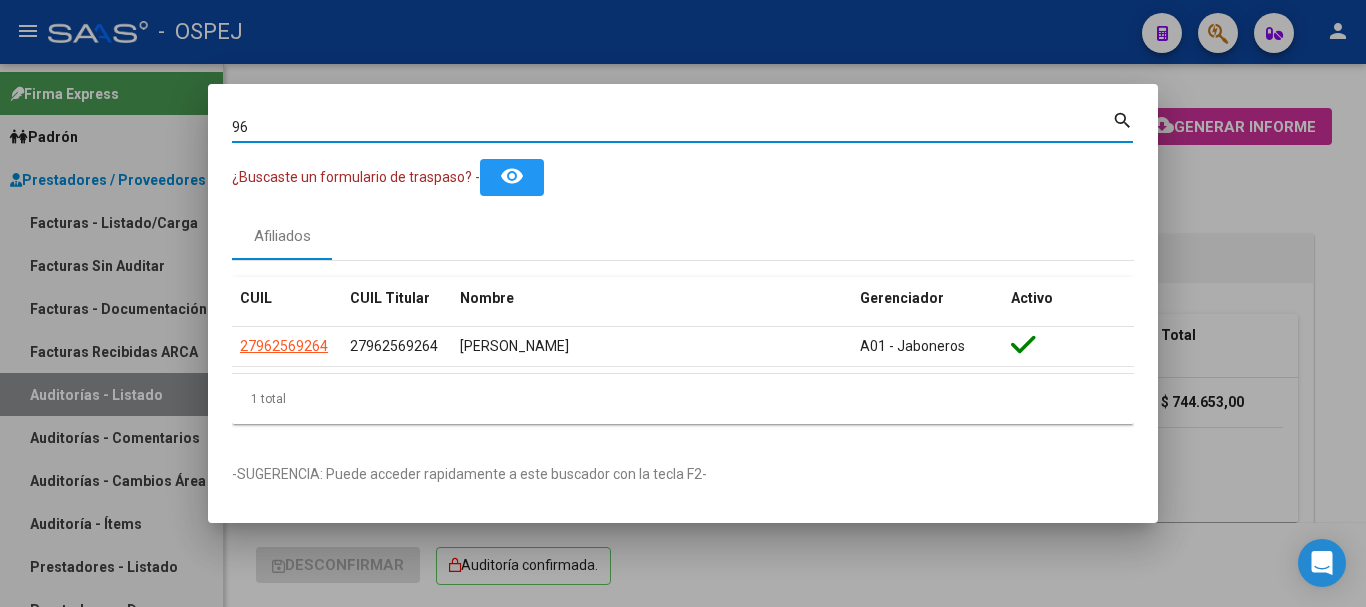 type on "9" 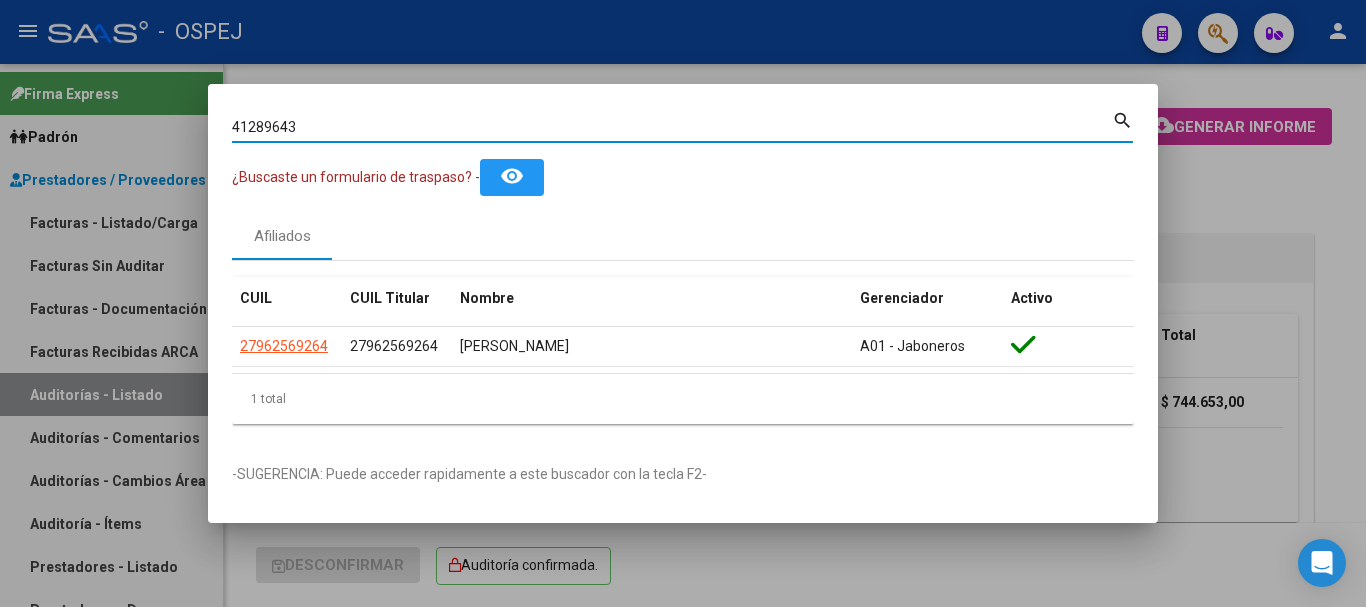 type on "41289643" 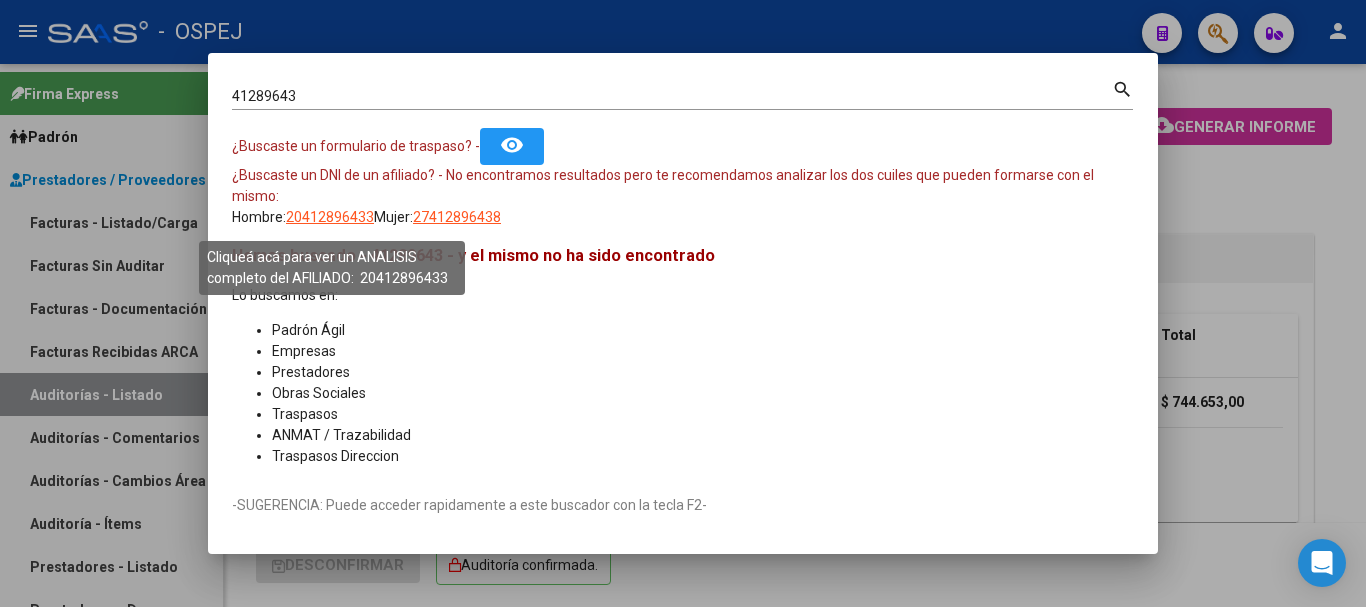click on "20412896433" at bounding box center [330, 217] 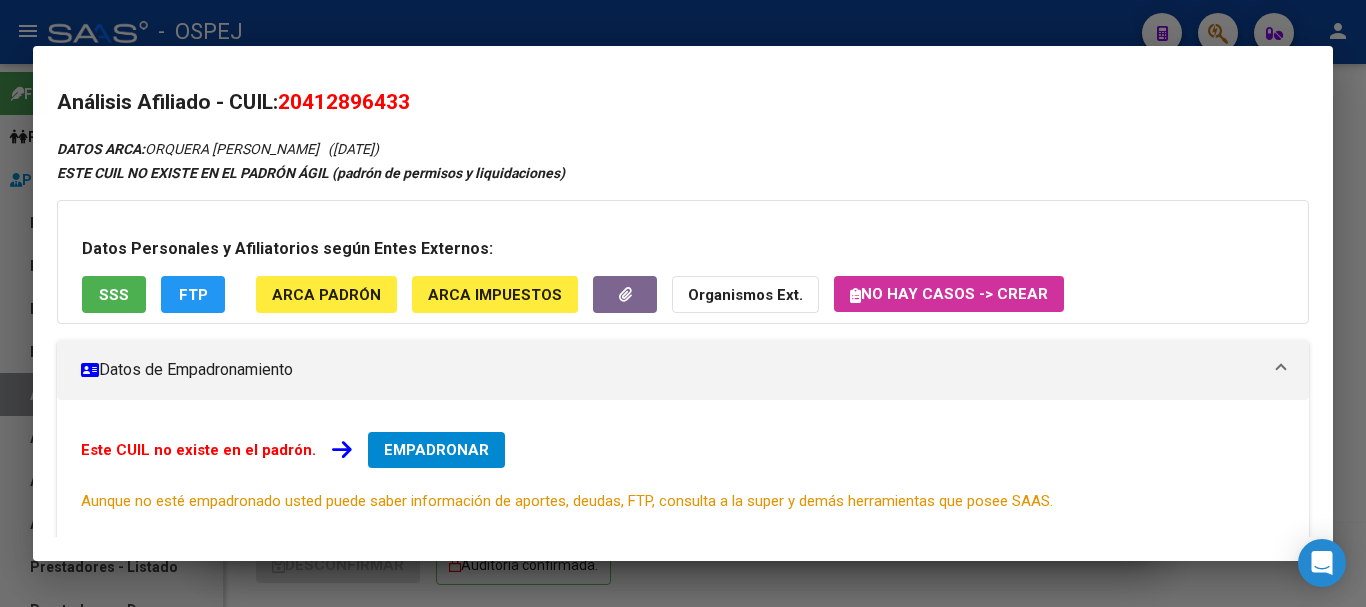 click on "Datos Personales y Afiliatorios según Entes Externos:" at bounding box center (683, 249) 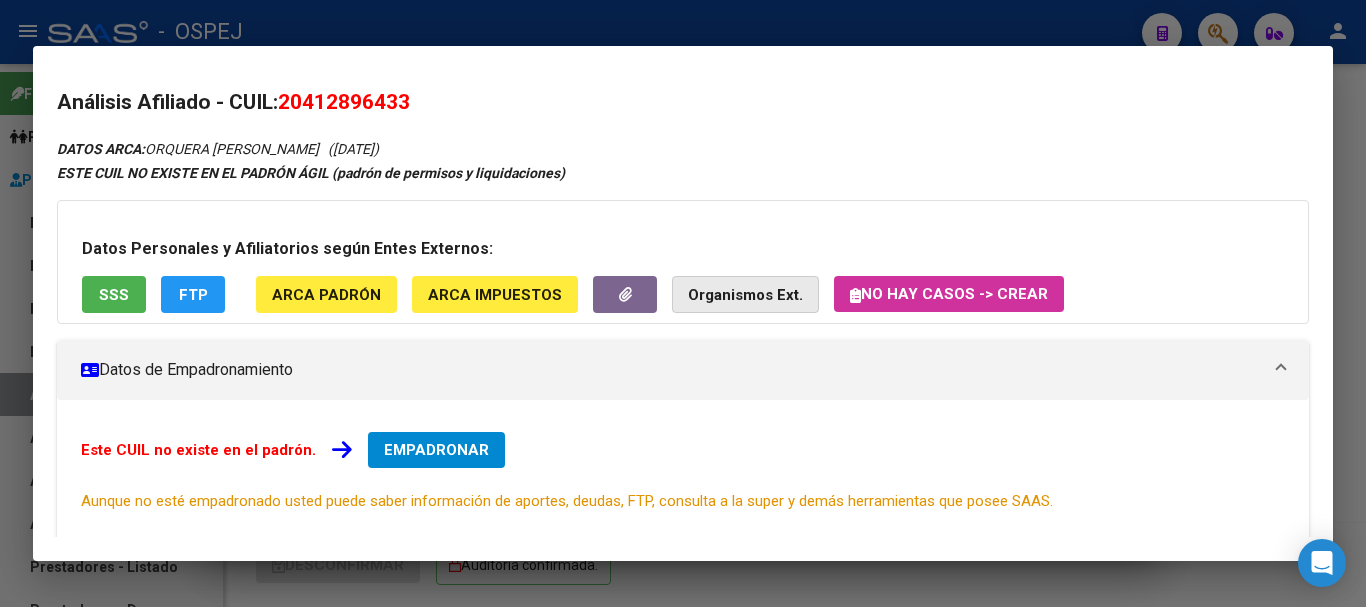 click on "Organismos Ext." 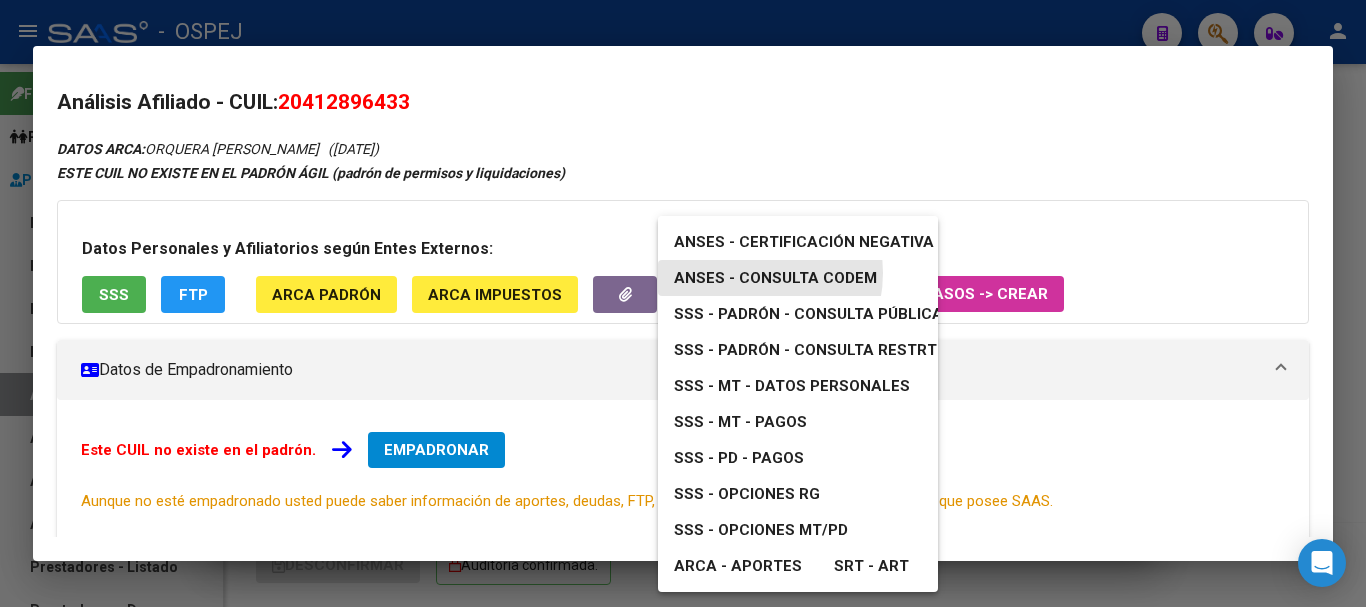 click on "ANSES - Consulta CODEM" at bounding box center (775, 278) 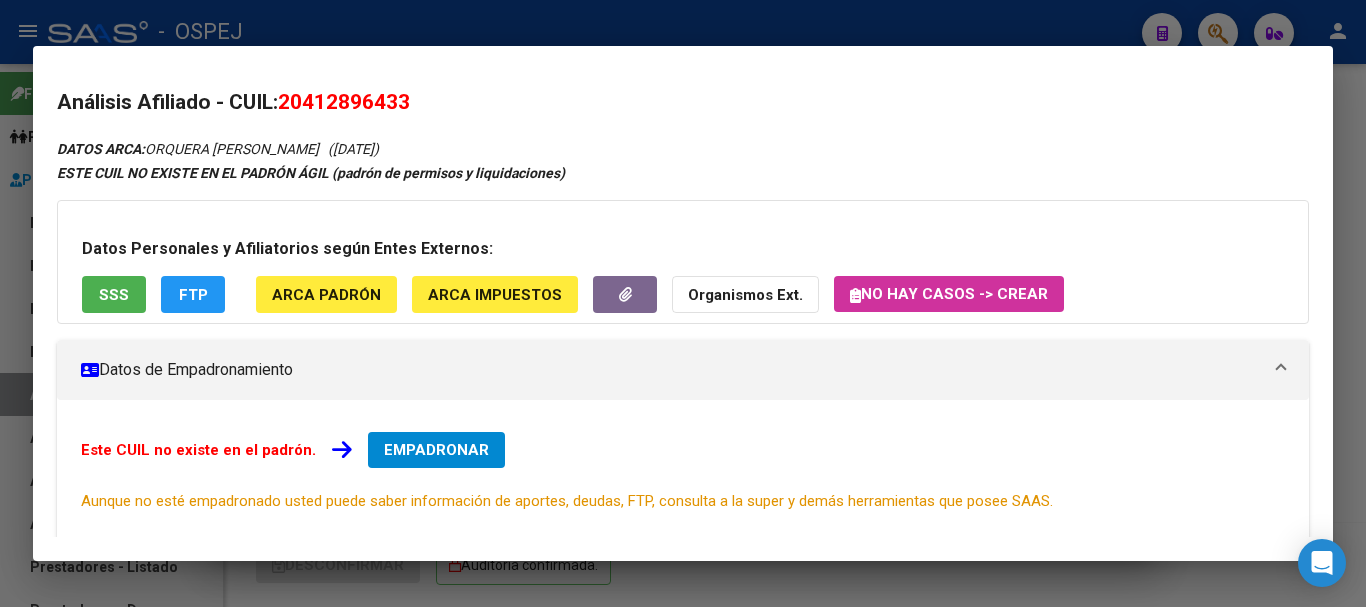 click at bounding box center [683, 303] 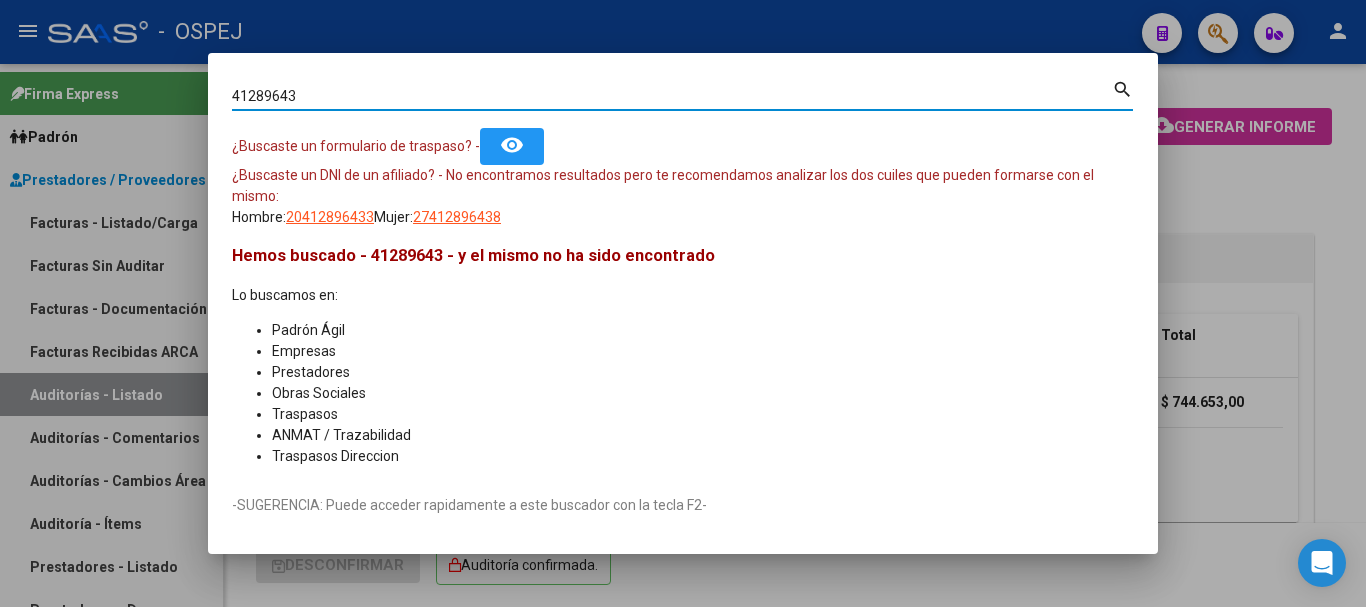 click on "41289643" at bounding box center [672, 96] 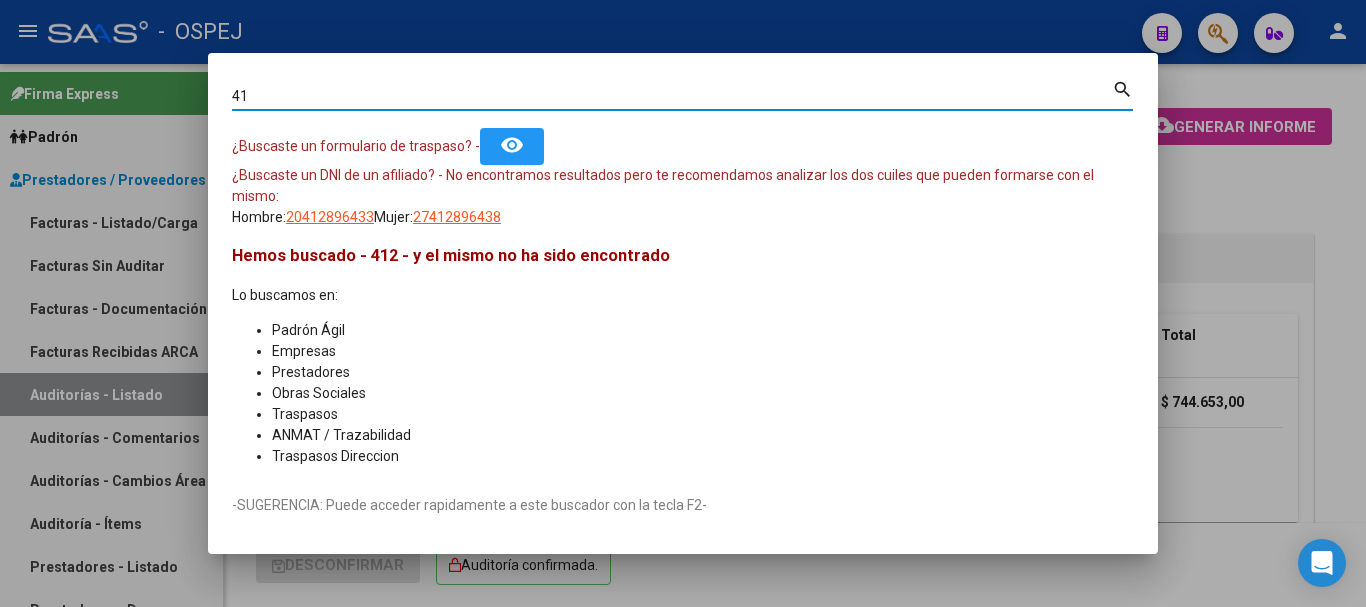 type on "4" 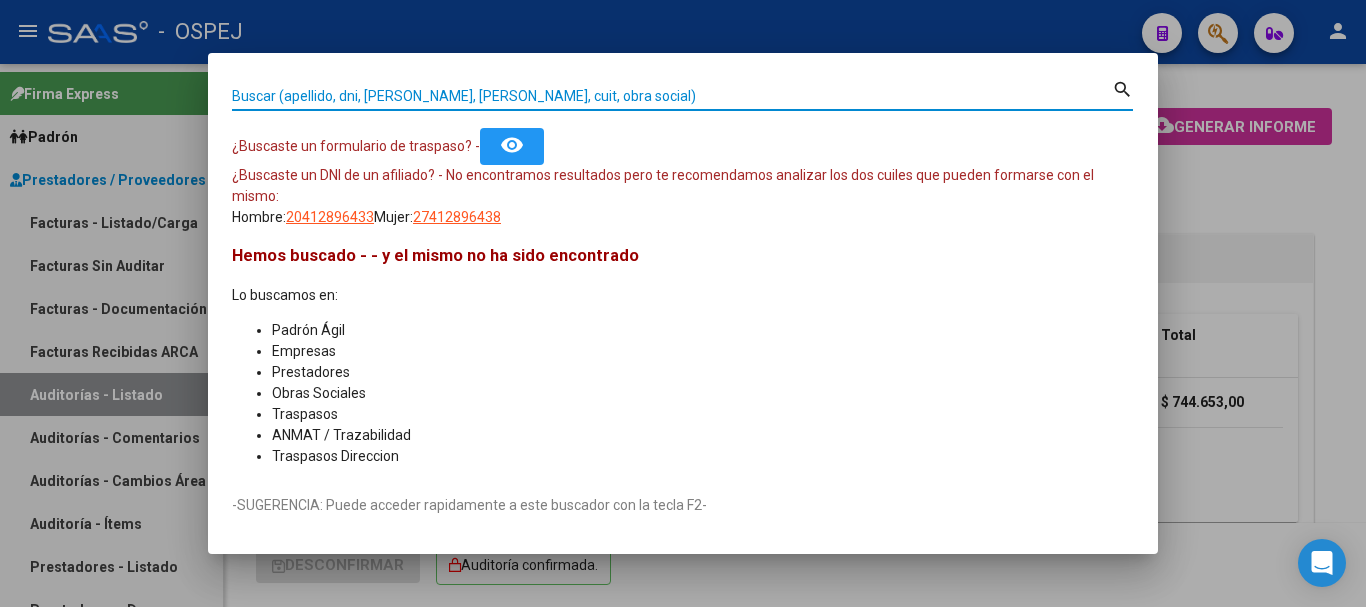 paste on "27180566185" 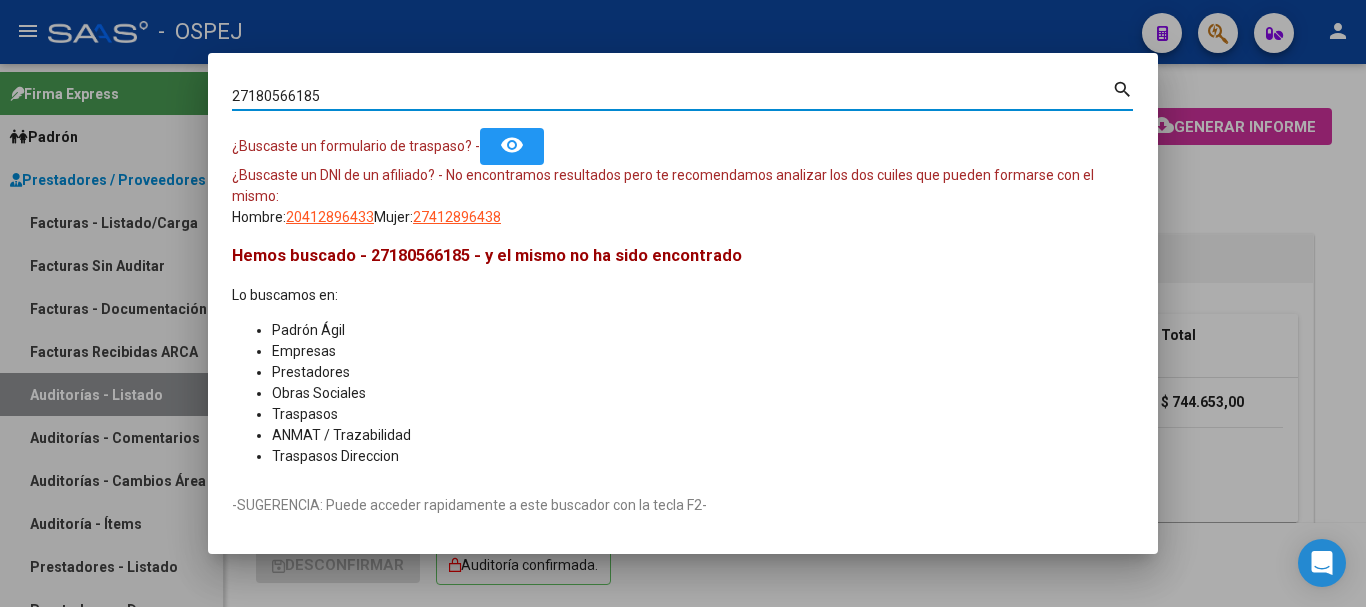 type on "27180566185" 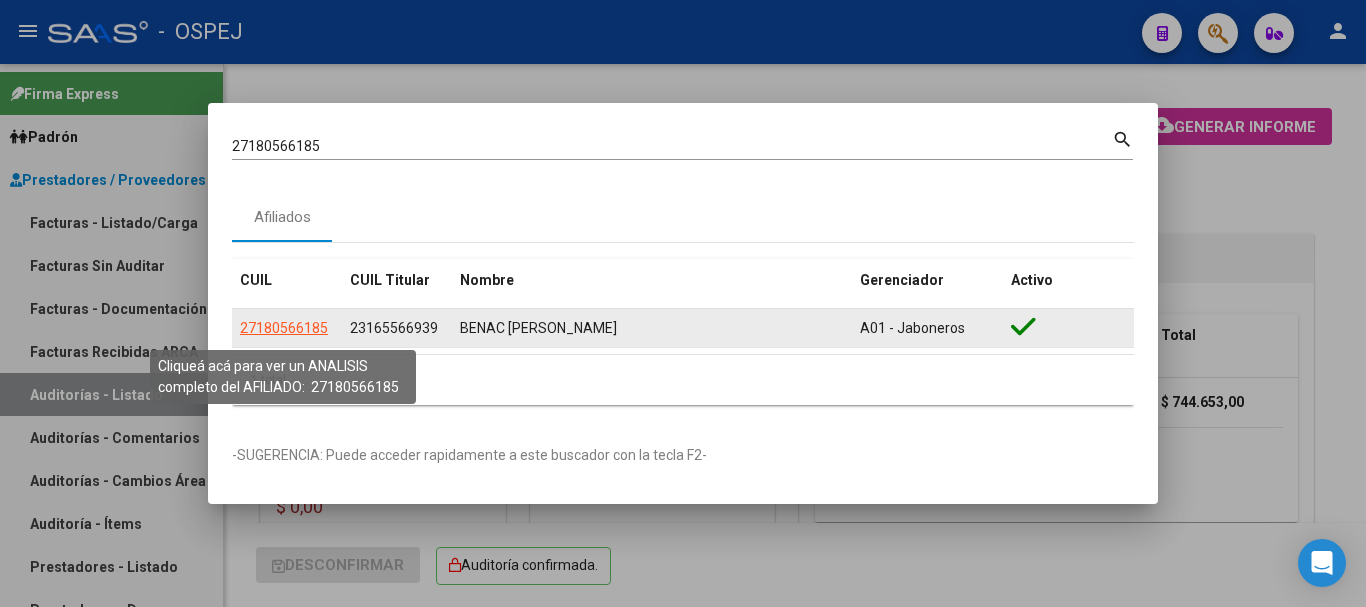 click on "27180566185" 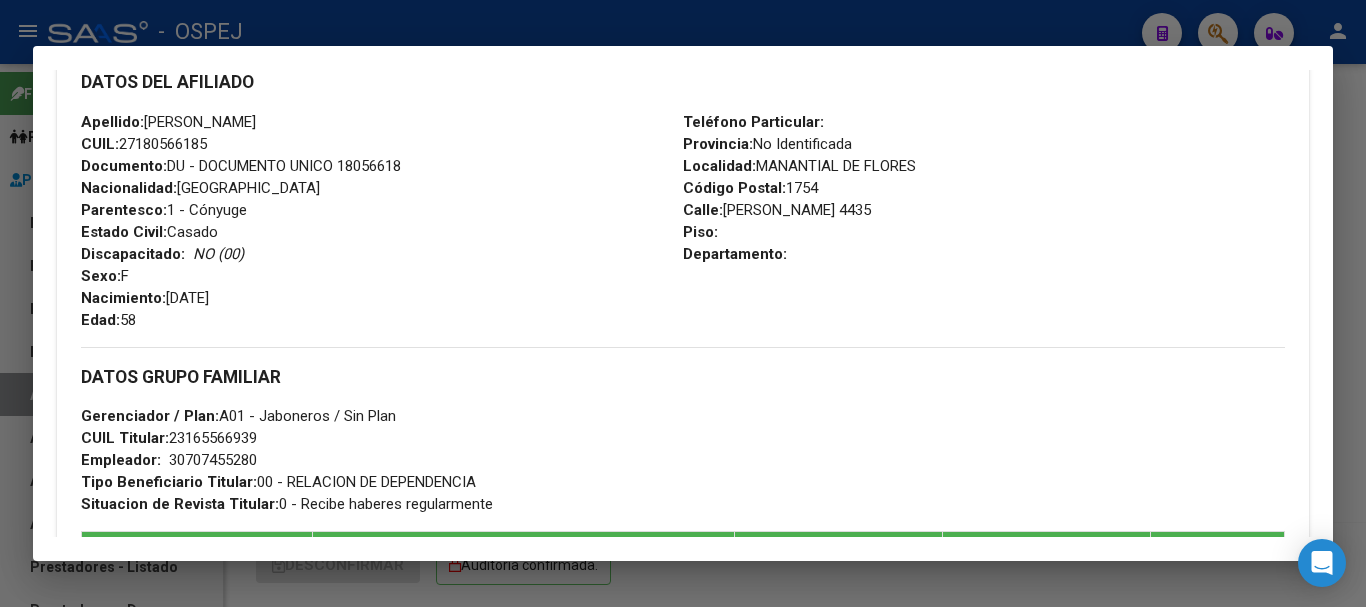 scroll, scrollTop: 700, scrollLeft: 0, axis: vertical 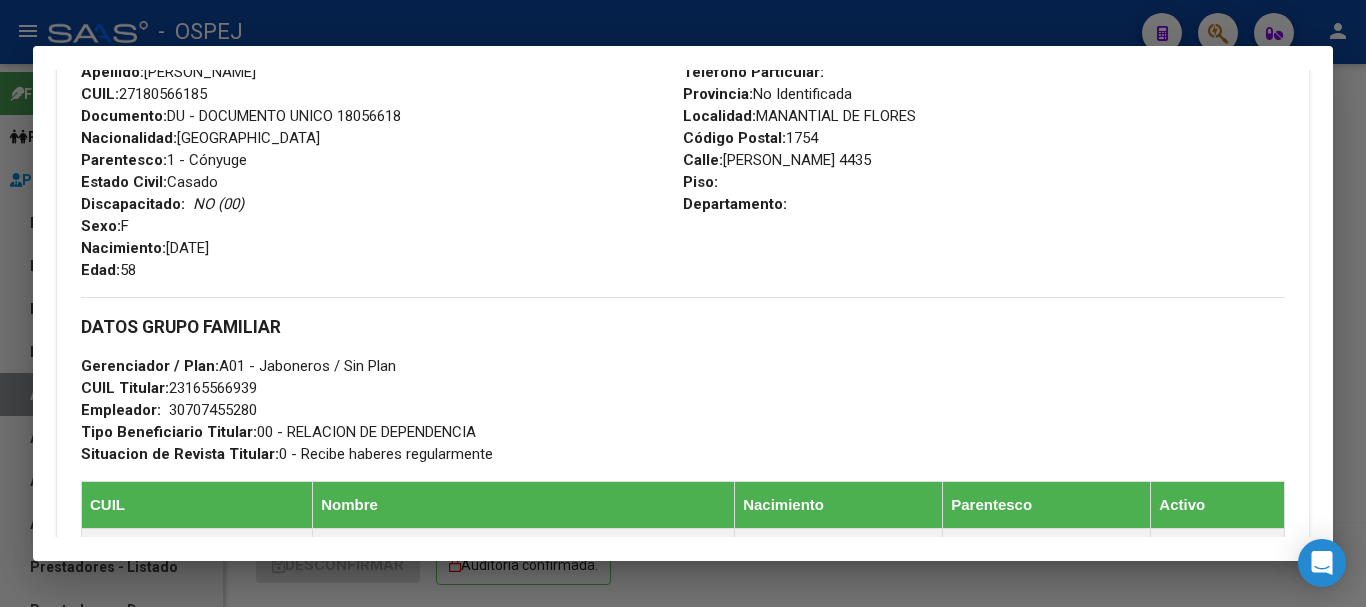 click on "30707455280" at bounding box center [213, 410] 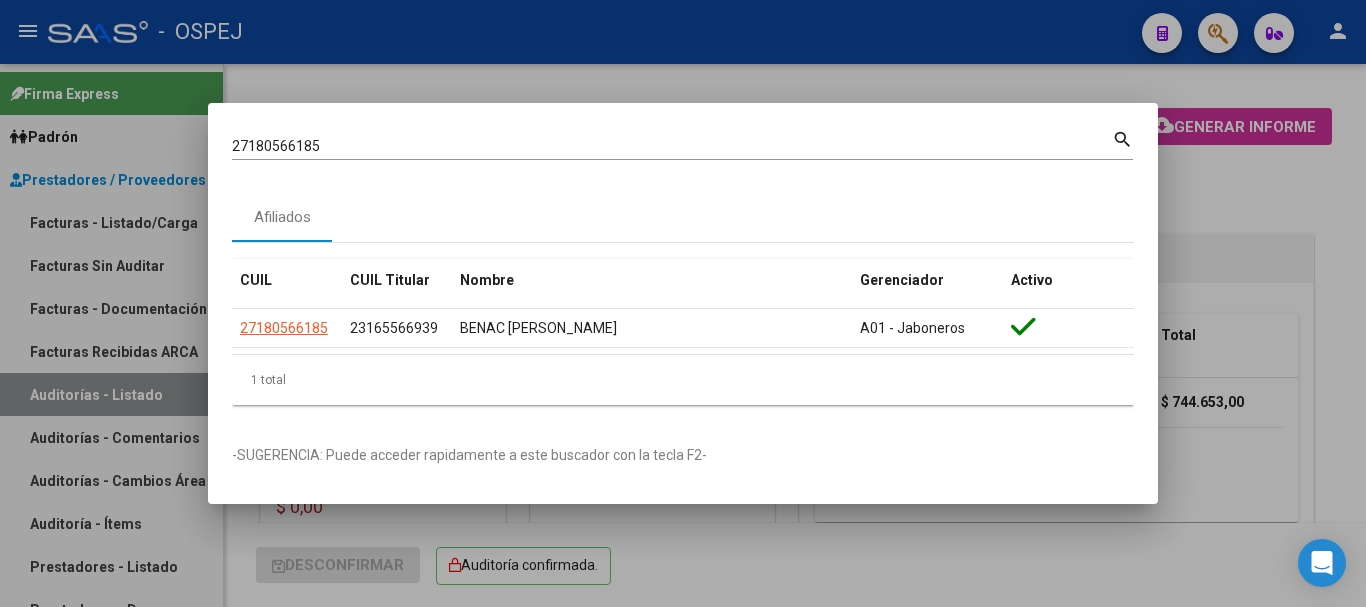 click at bounding box center (683, 303) 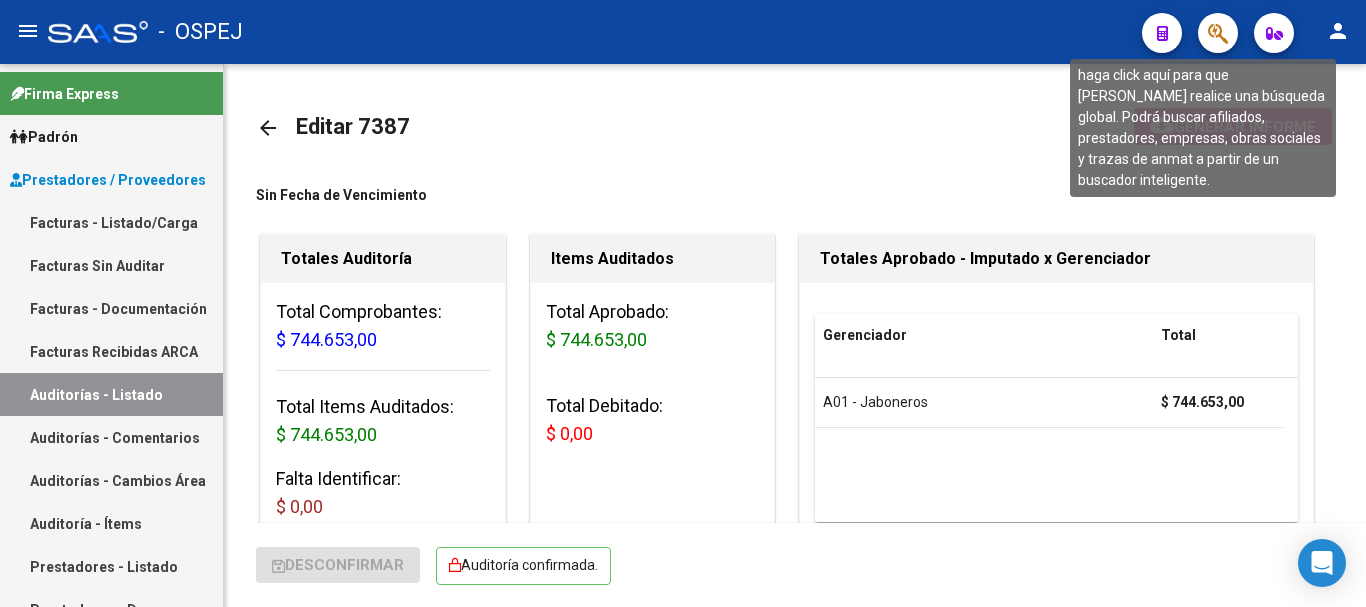 click 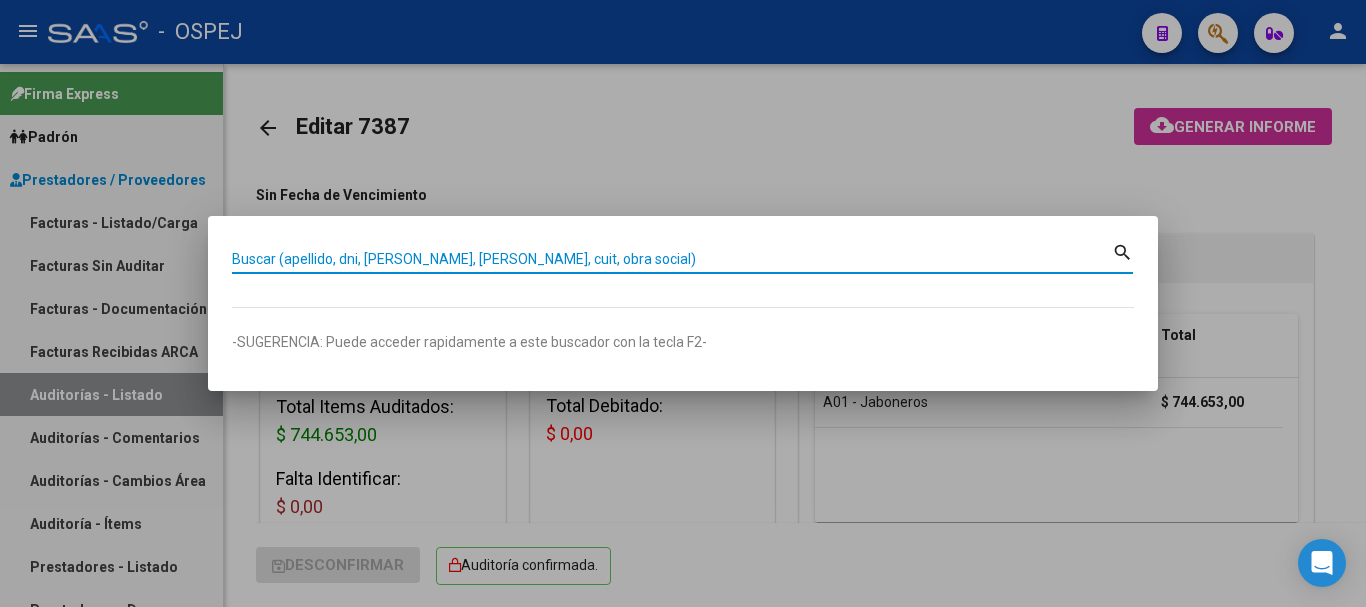 paste on "58878353" 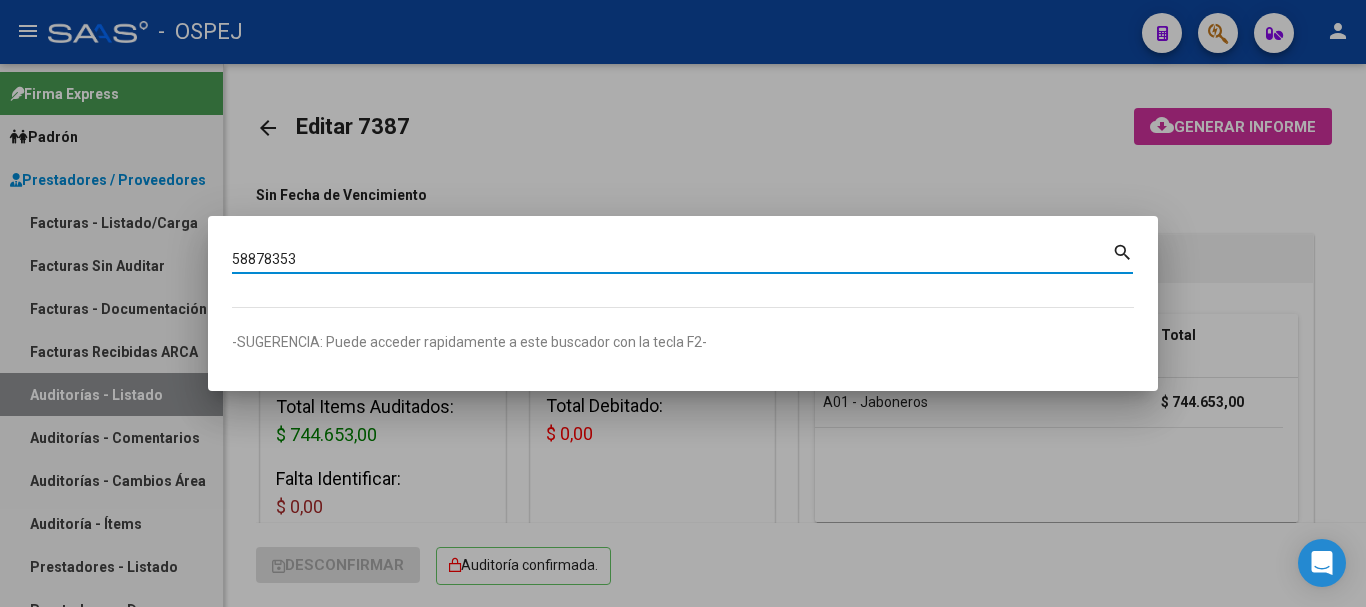 type on "58878353" 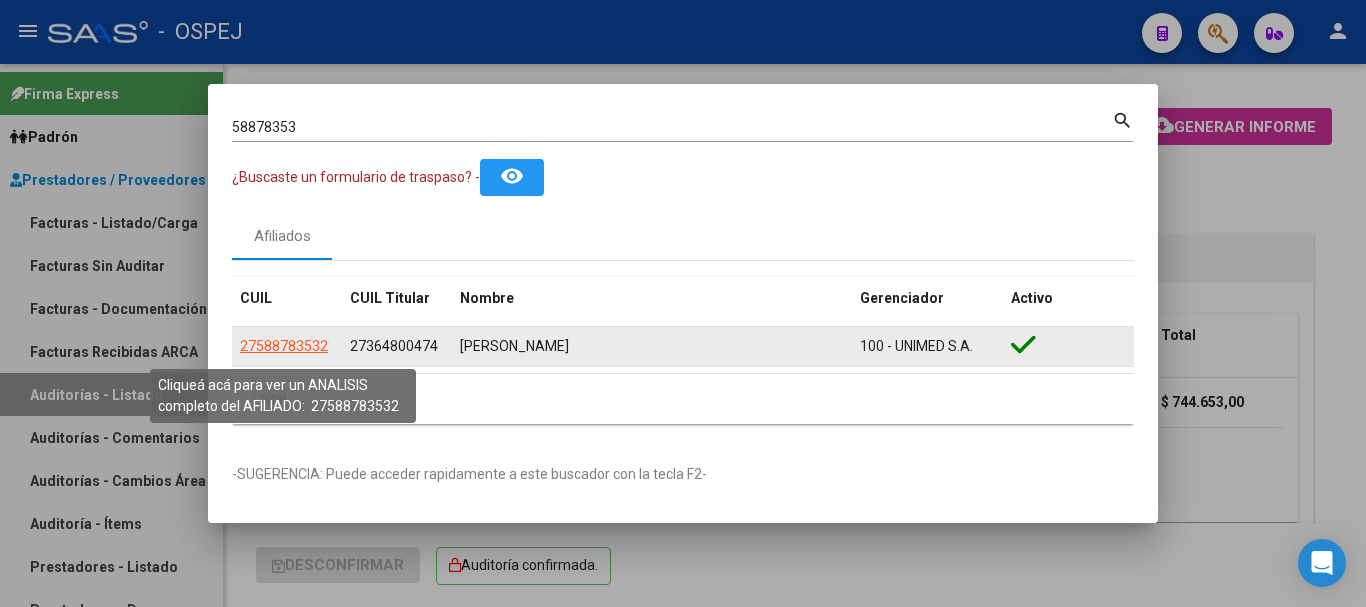 click on "27588783532" 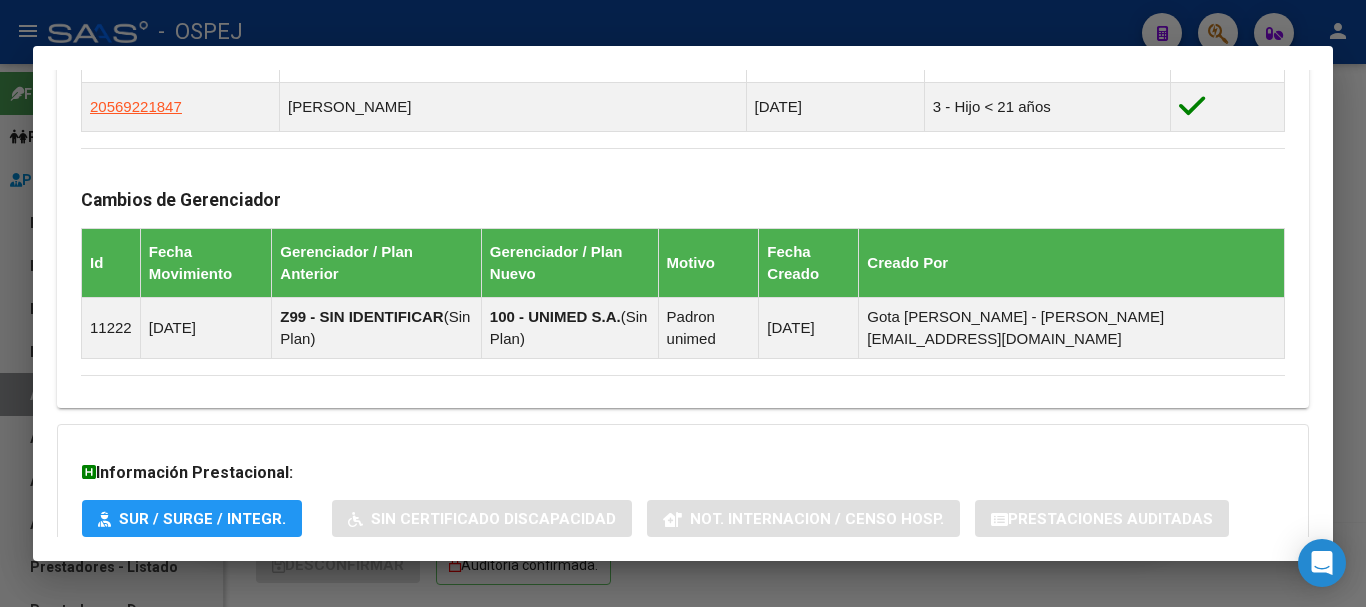 scroll, scrollTop: 1300, scrollLeft: 0, axis: vertical 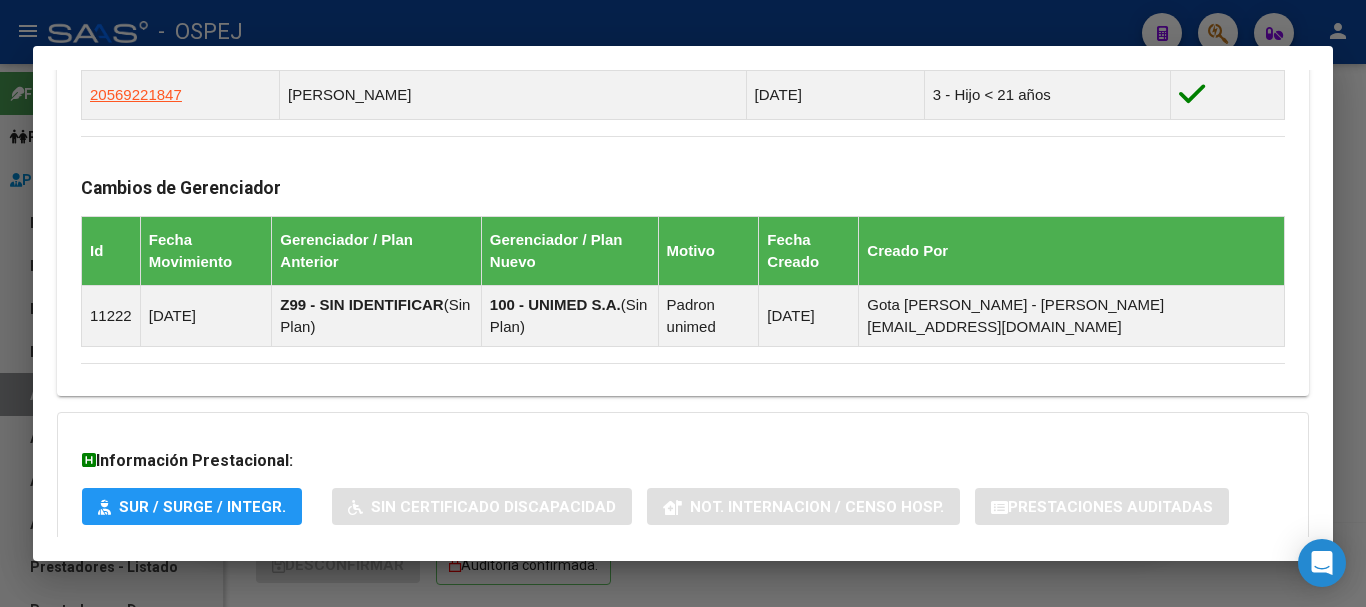 click at bounding box center [683, 303] 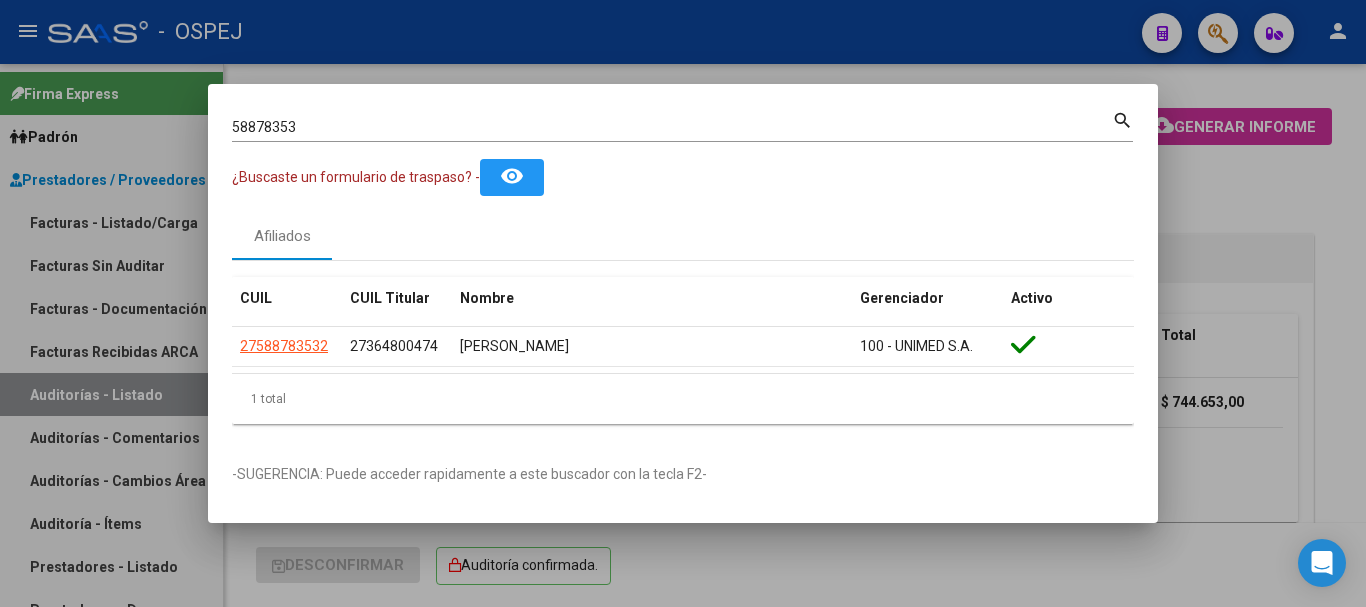 click on "58878353" at bounding box center (672, 127) 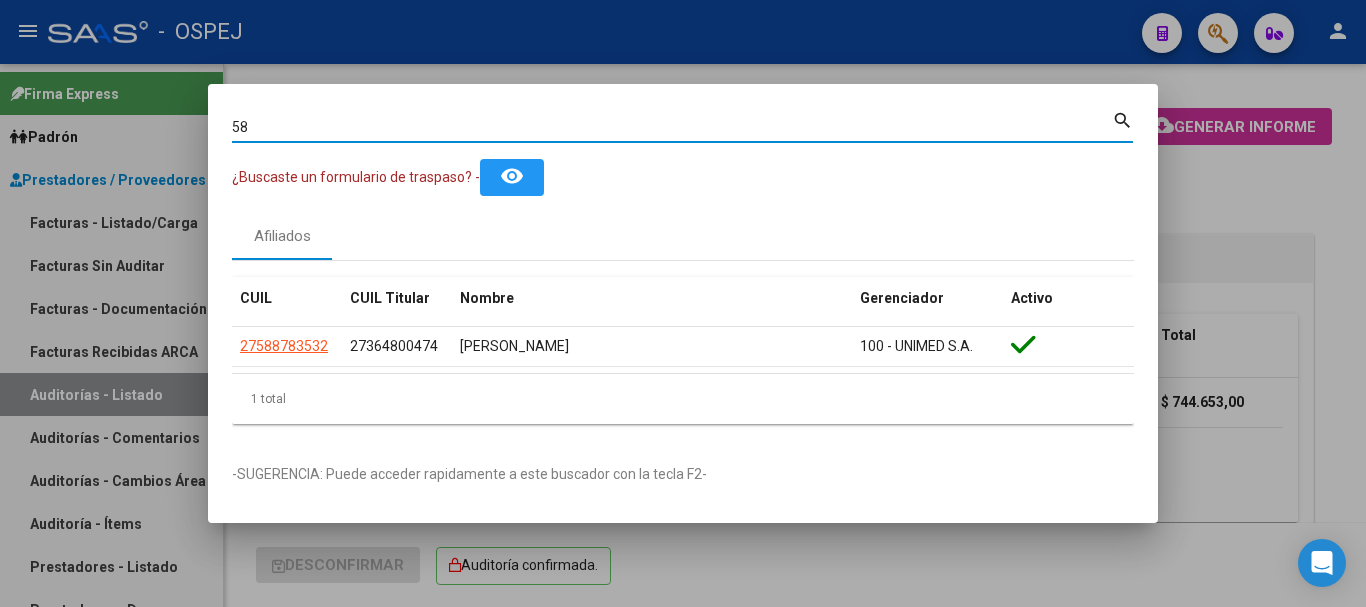 type on "5" 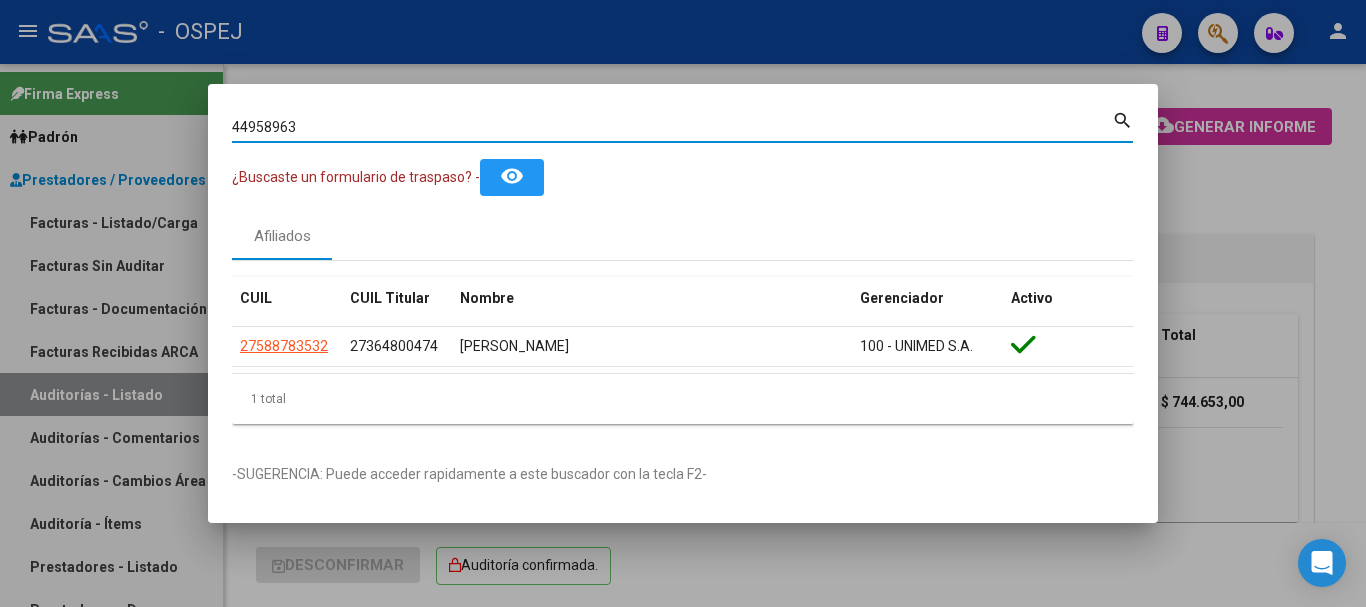 type on "44958963" 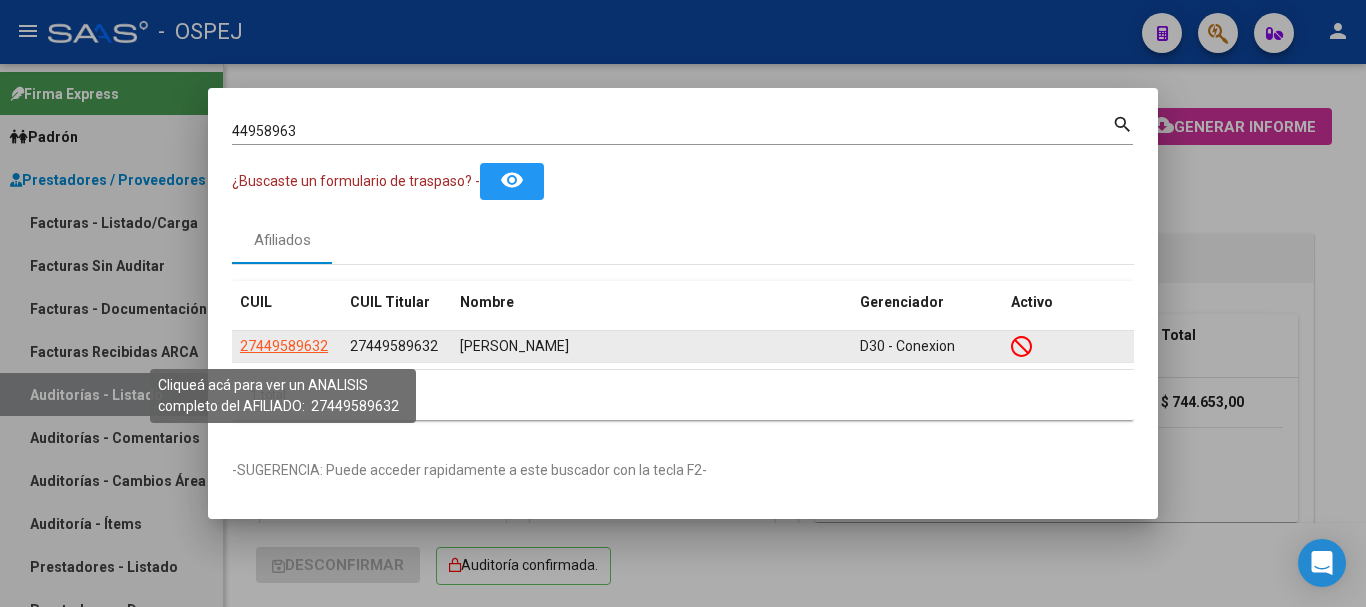 click on "27449589632" 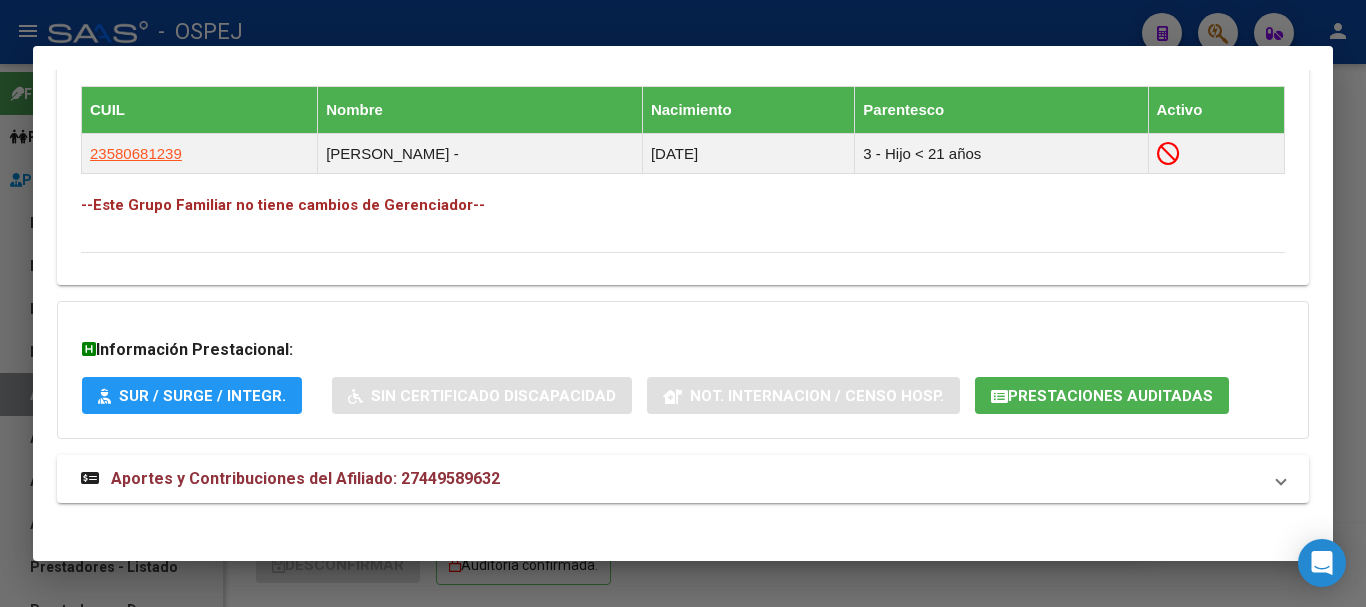 scroll, scrollTop: 1169, scrollLeft: 0, axis: vertical 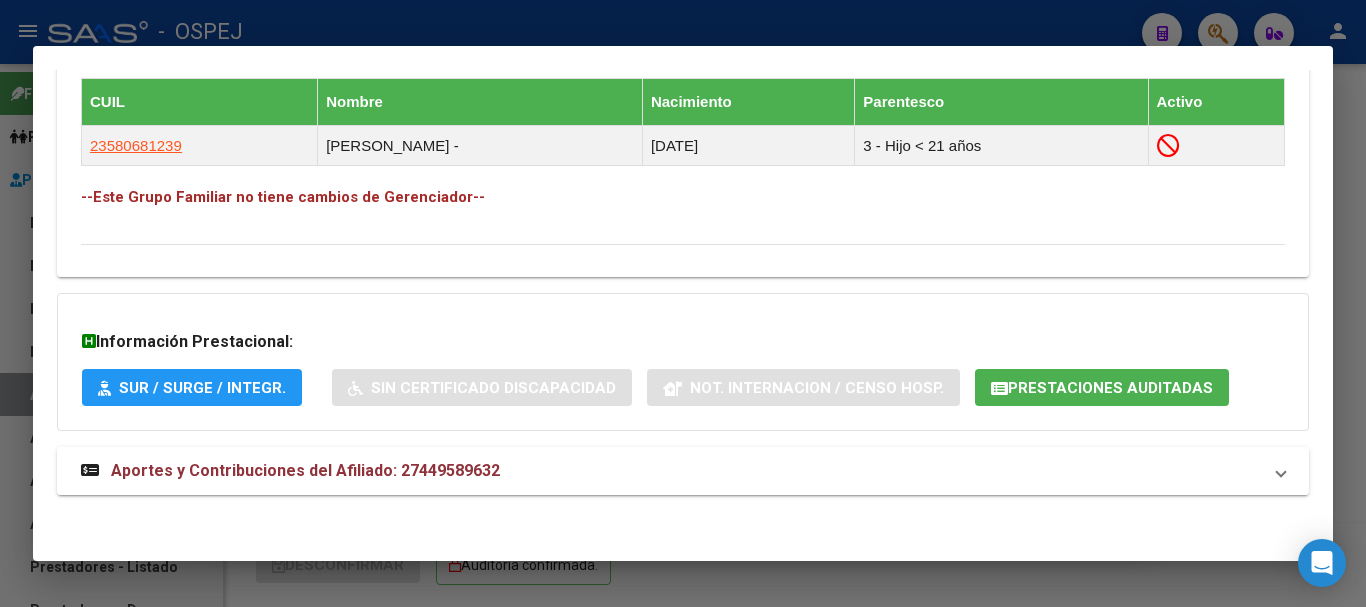 click on "Aportes y Contribuciones del Afiliado: 27449589632" at bounding box center [305, 470] 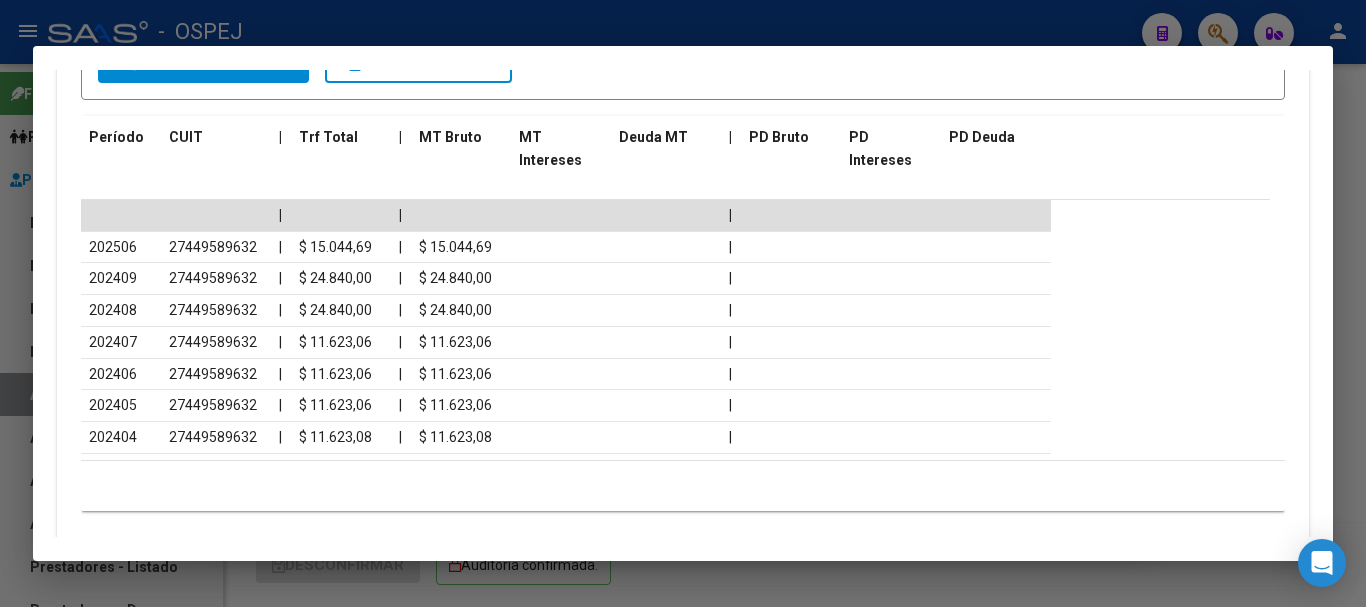 scroll, scrollTop: 1947, scrollLeft: 0, axis: vertical 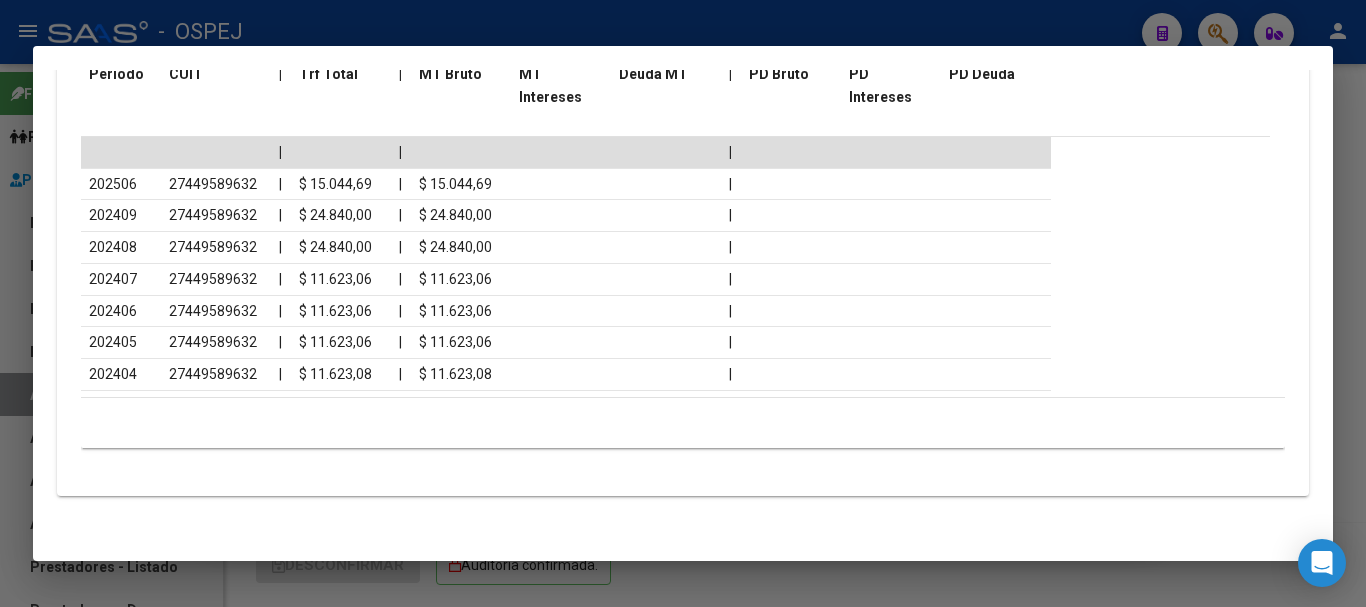 click at bounding box center [683, 303] 